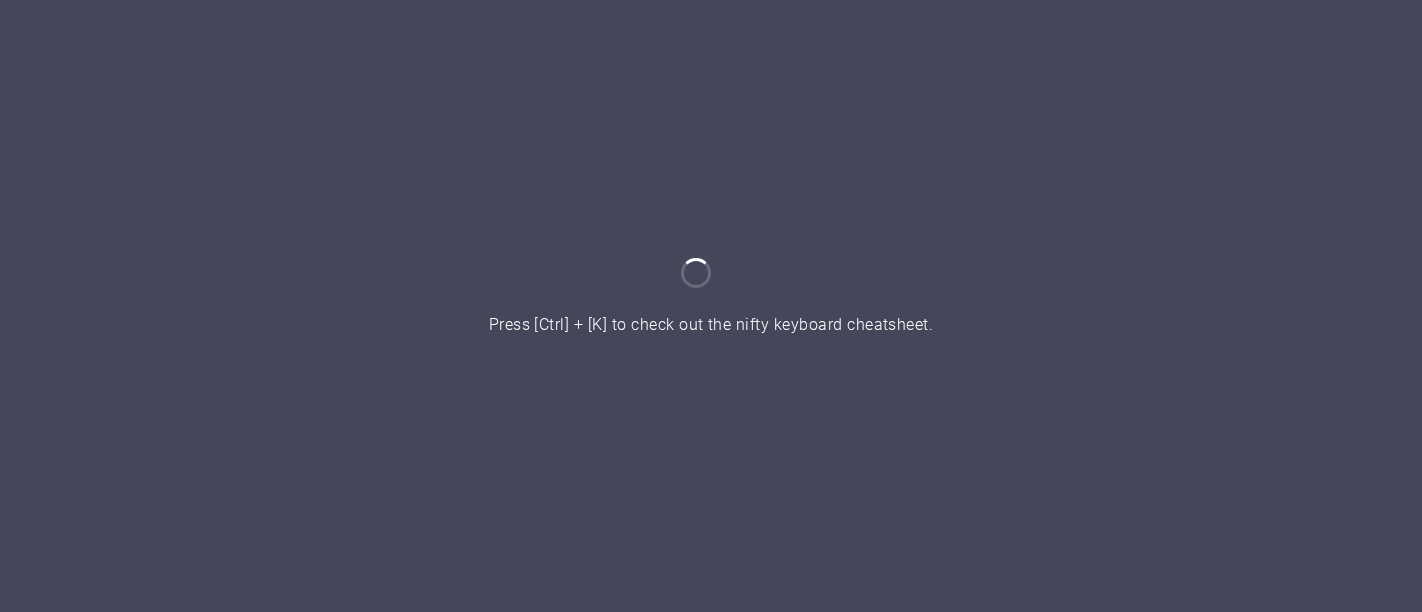 scroll, scrollTop: 0, scrollLeft: 0, axis: both 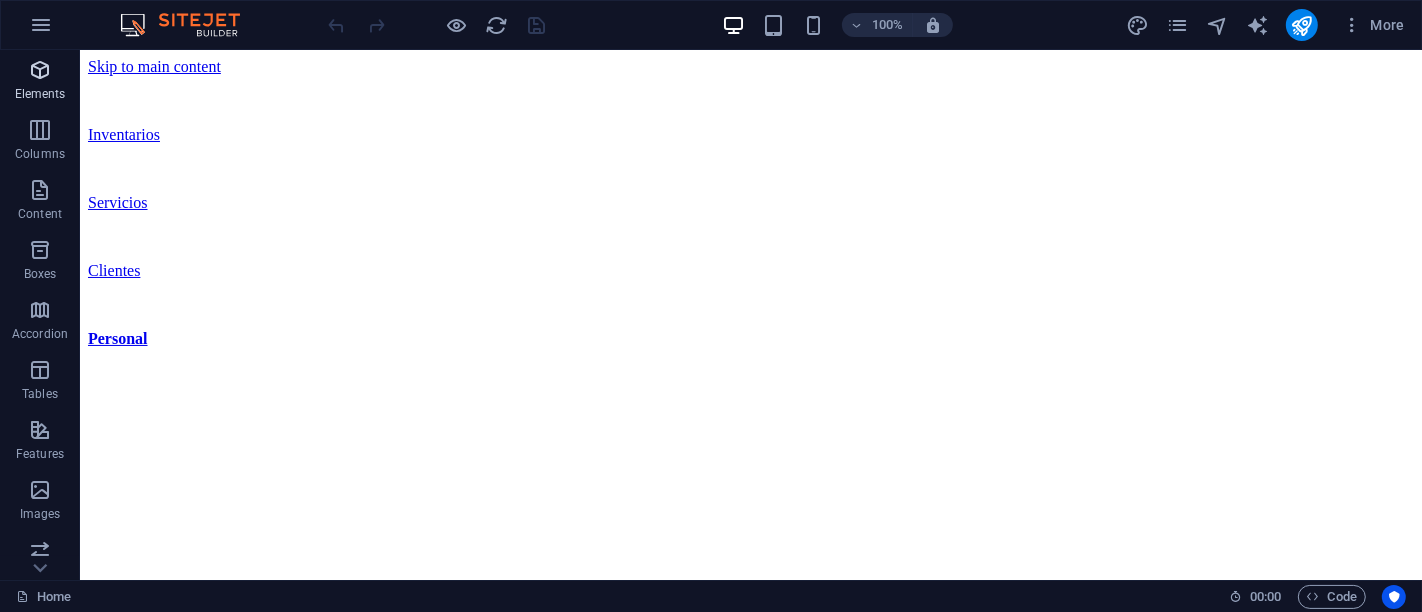 click on "Elements" at bounding box center (40, 82) 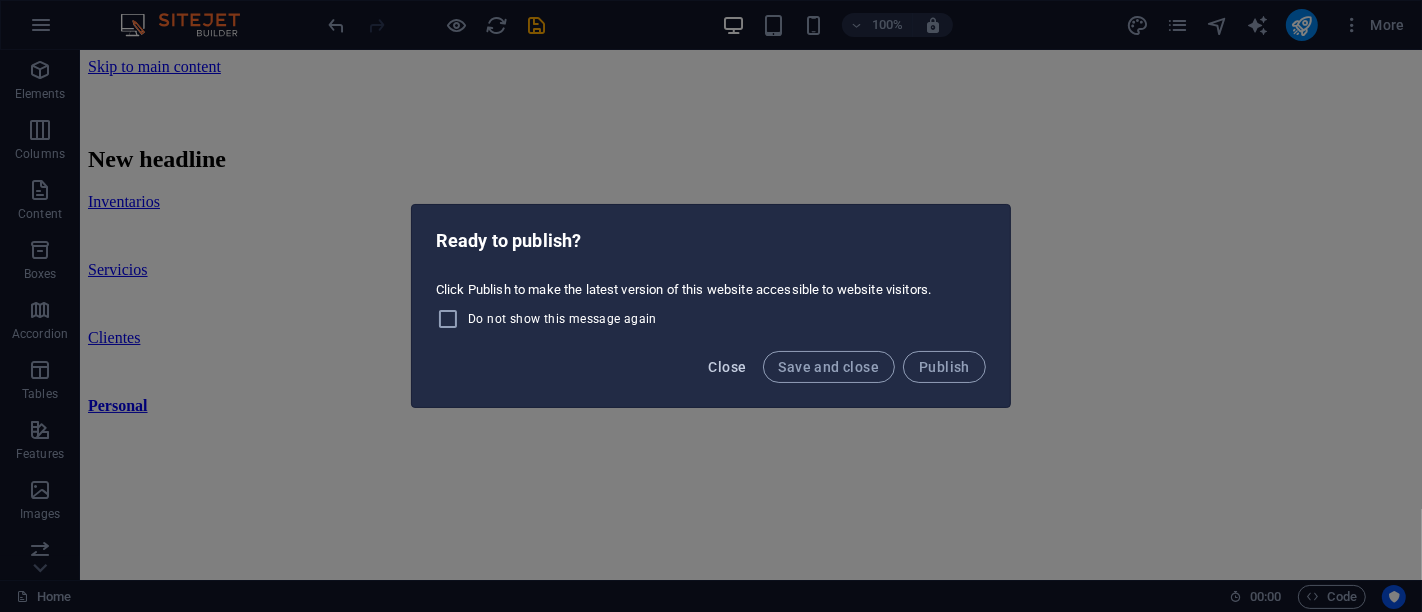 click on "Close" at bounding box center [728, 367] 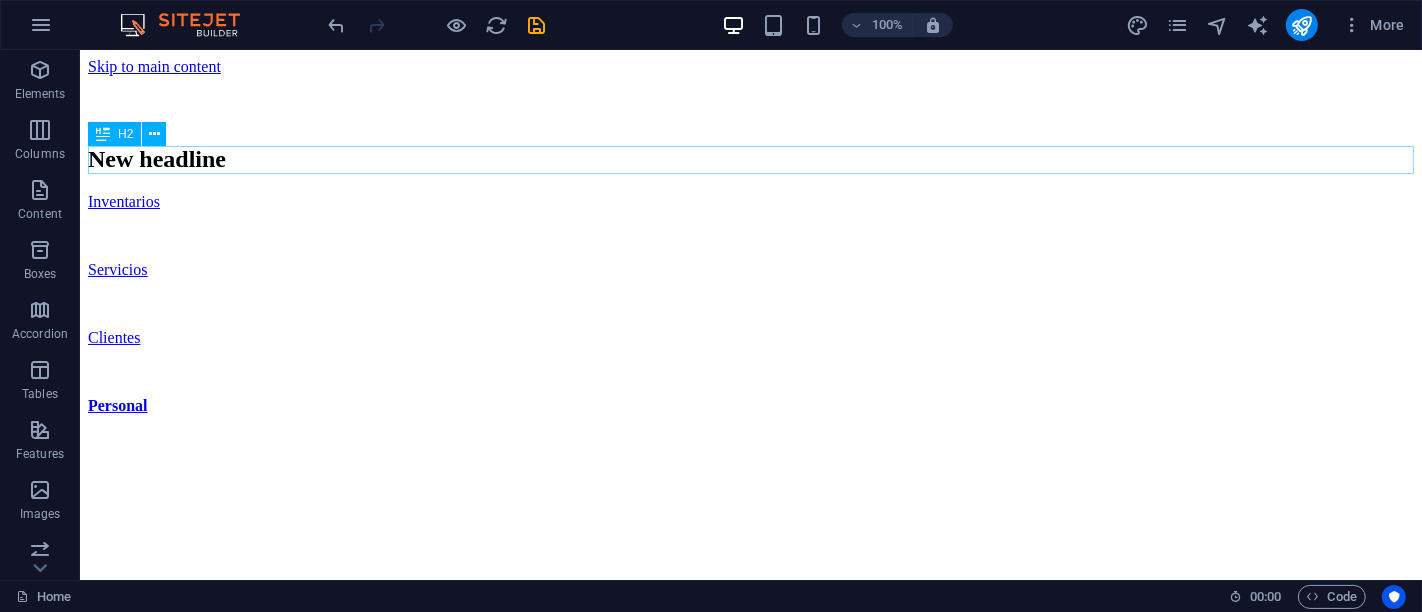 click on "New headline" at bounding box center (750, 159) 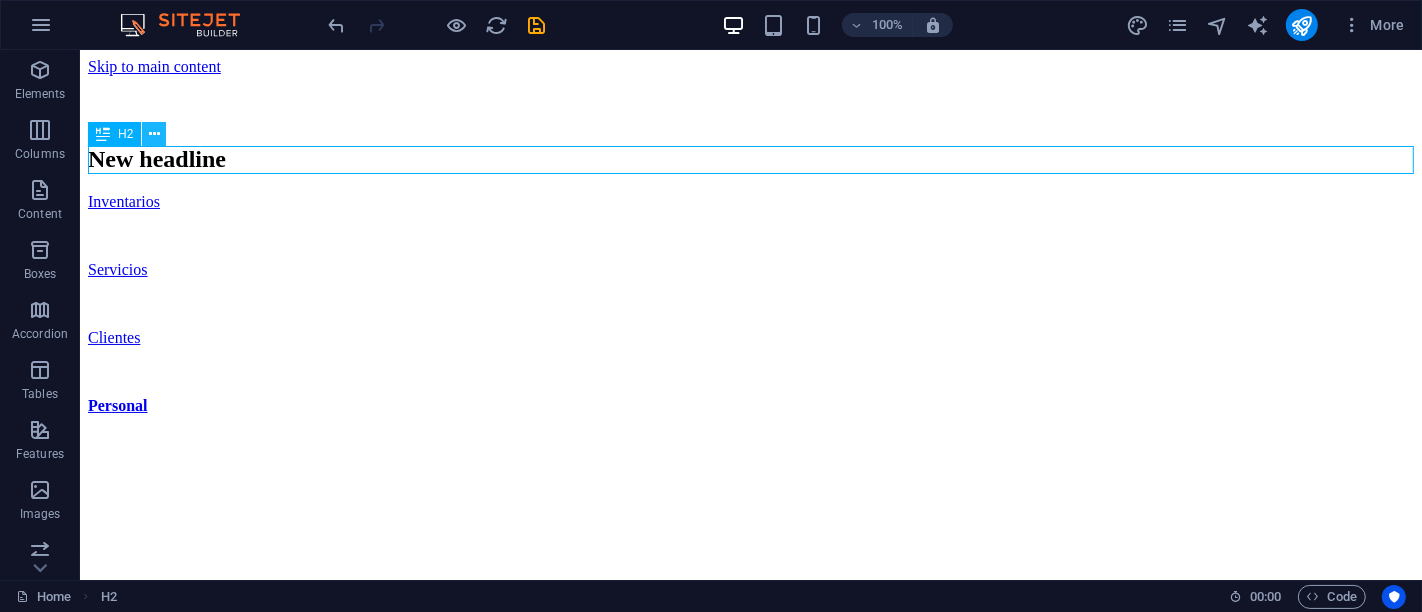 click at bounding box center (154, 134) 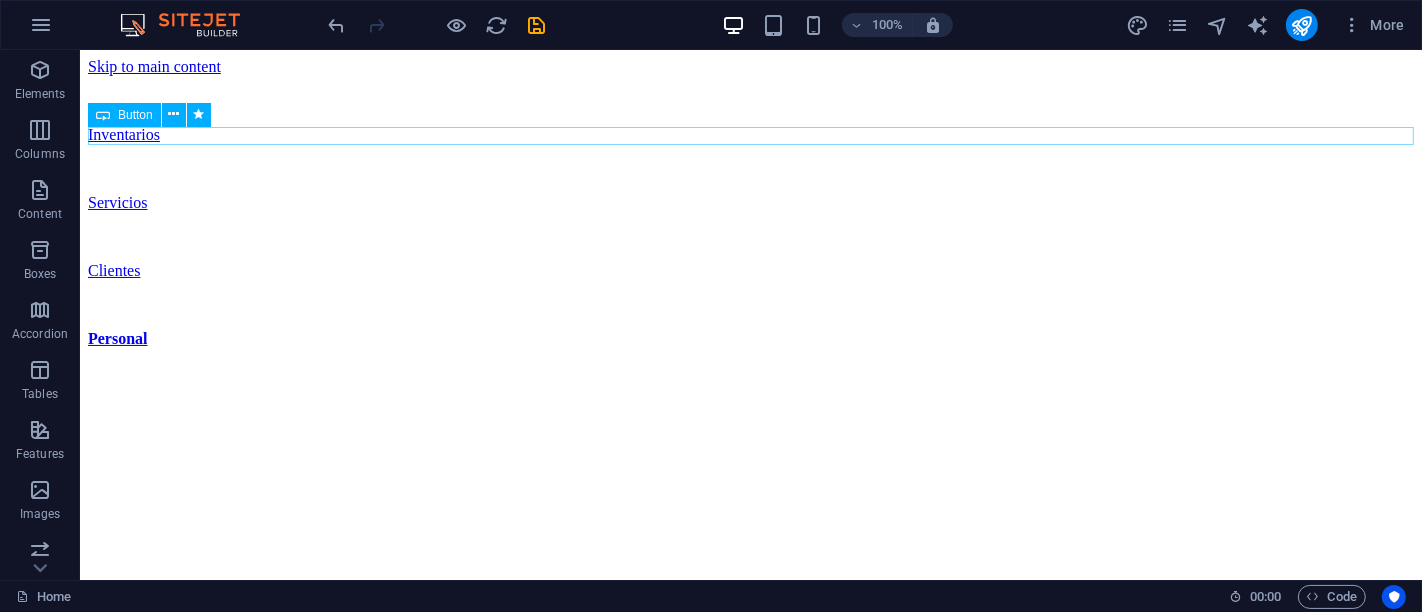 click on "Inventarios" at bounding box center [750, 135] 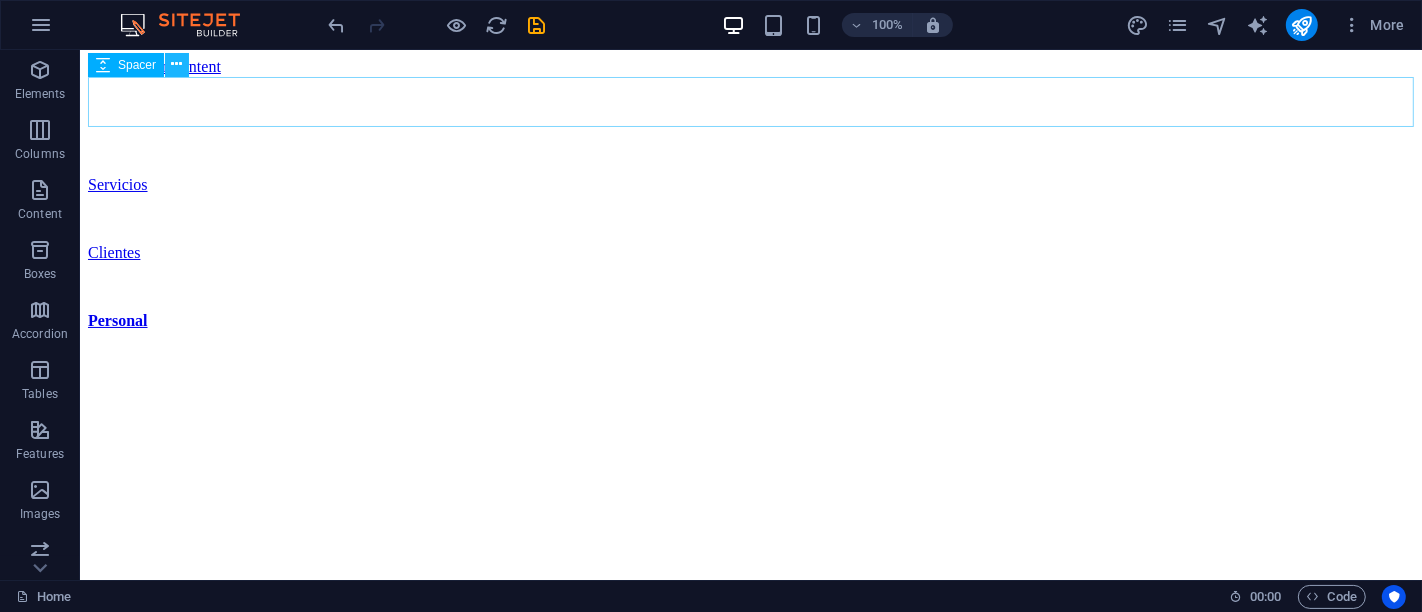 click at bounding box center (177, 64) 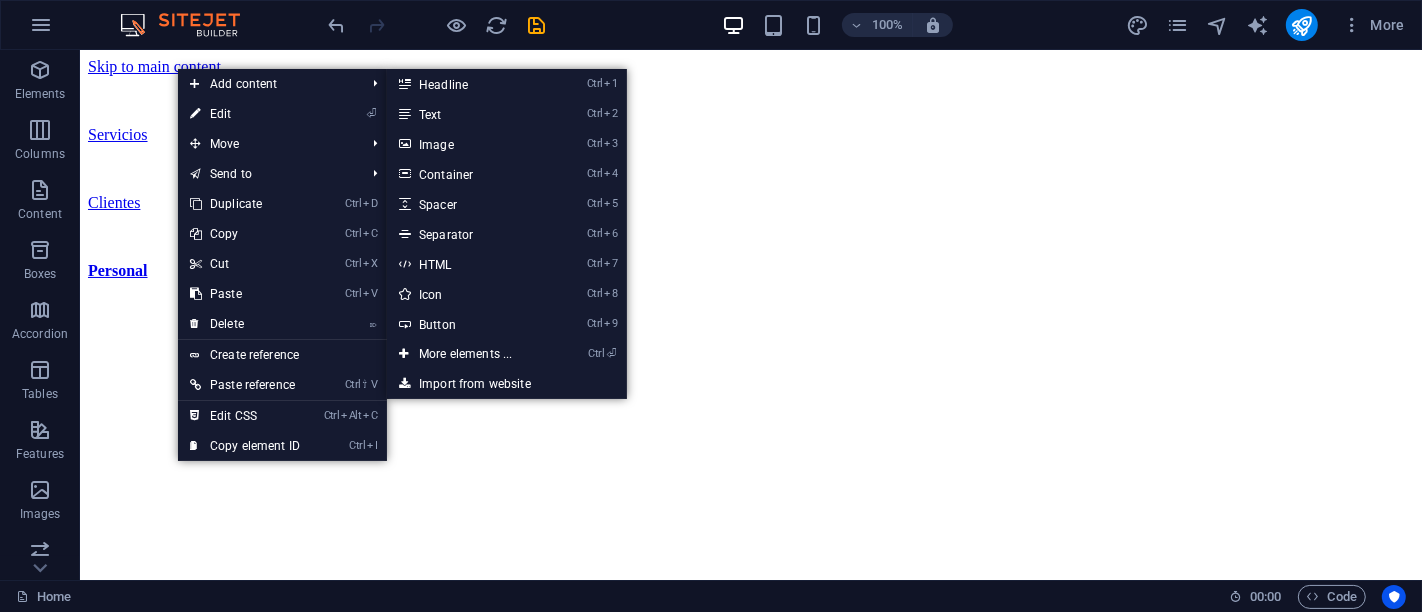 click on "Skip to main content" at bounding box center [153, 66] 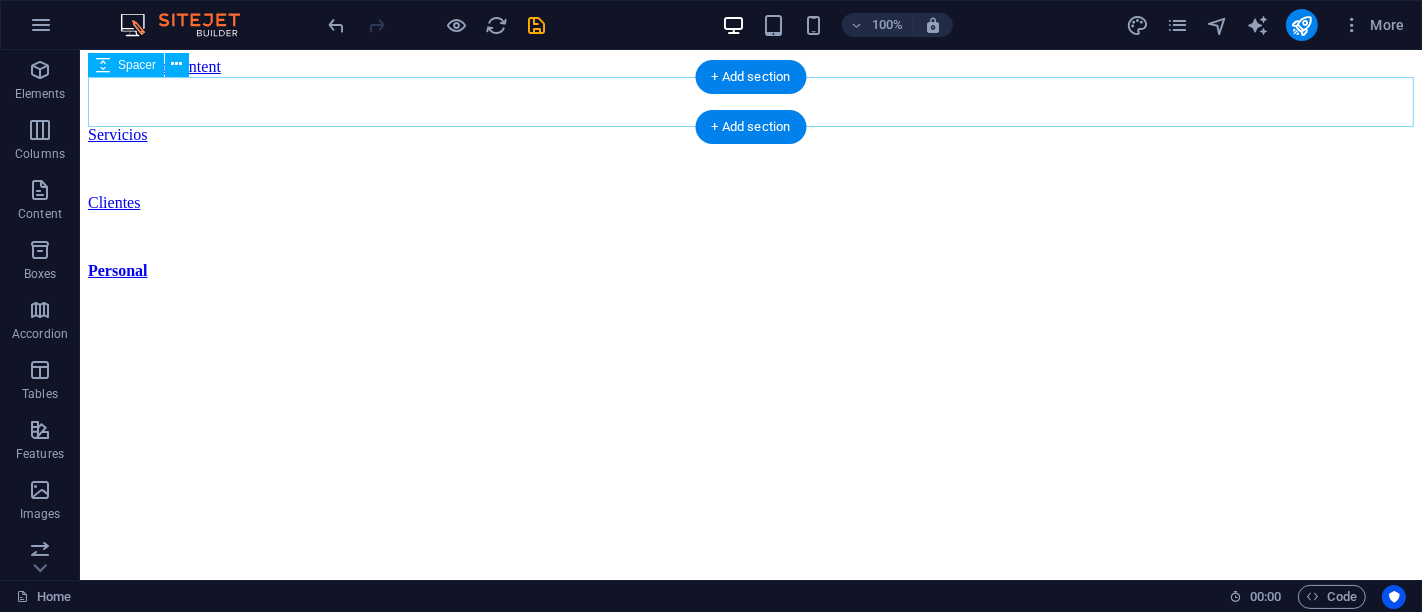click at bounding box center (750, 101) 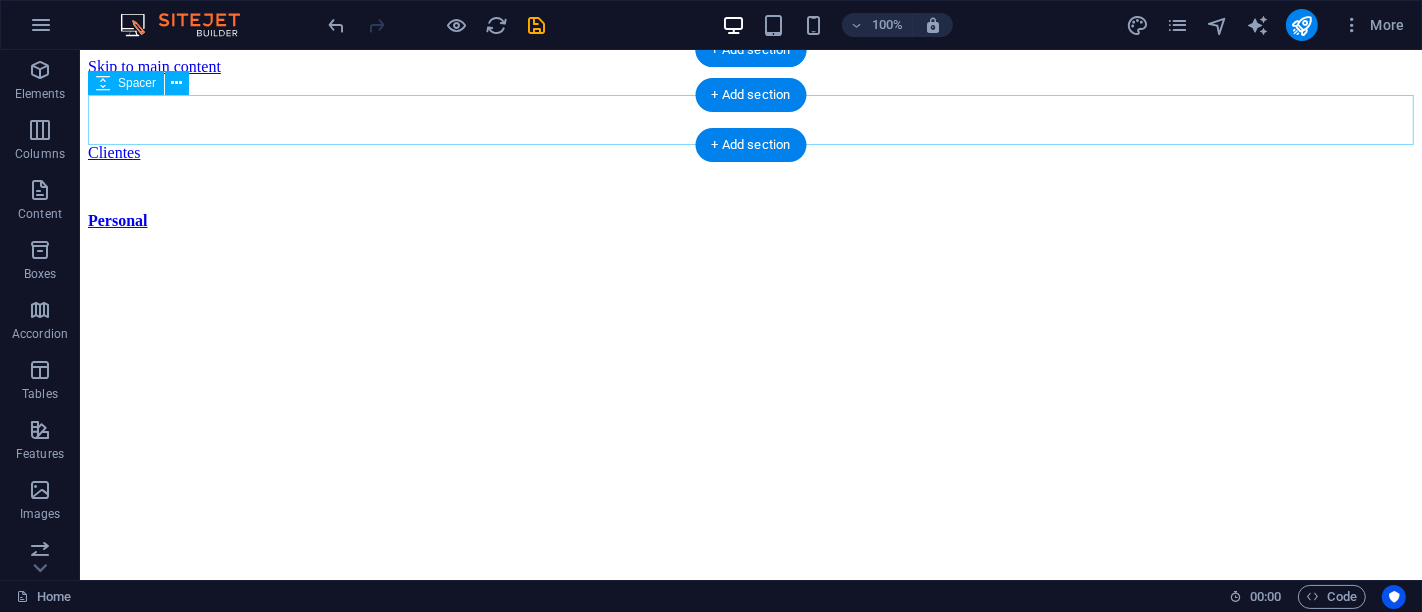 click at bounding box center (750, 119) 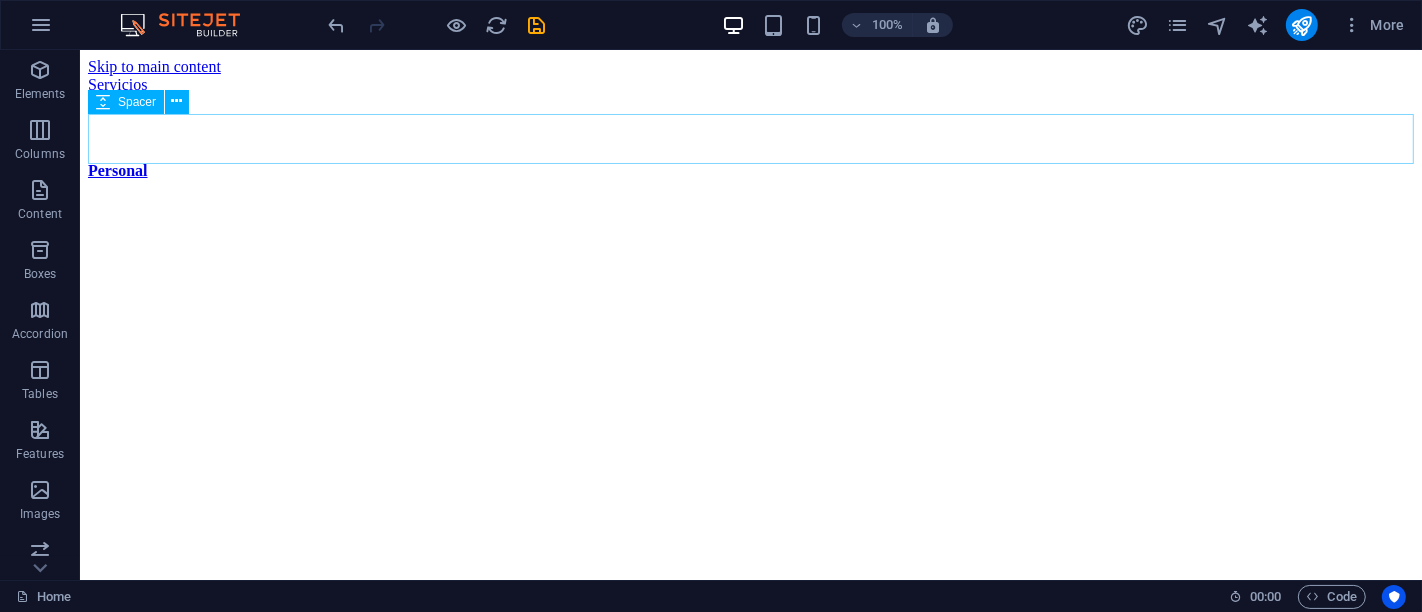 click on "Spacer" at bounding box center (137, 102) 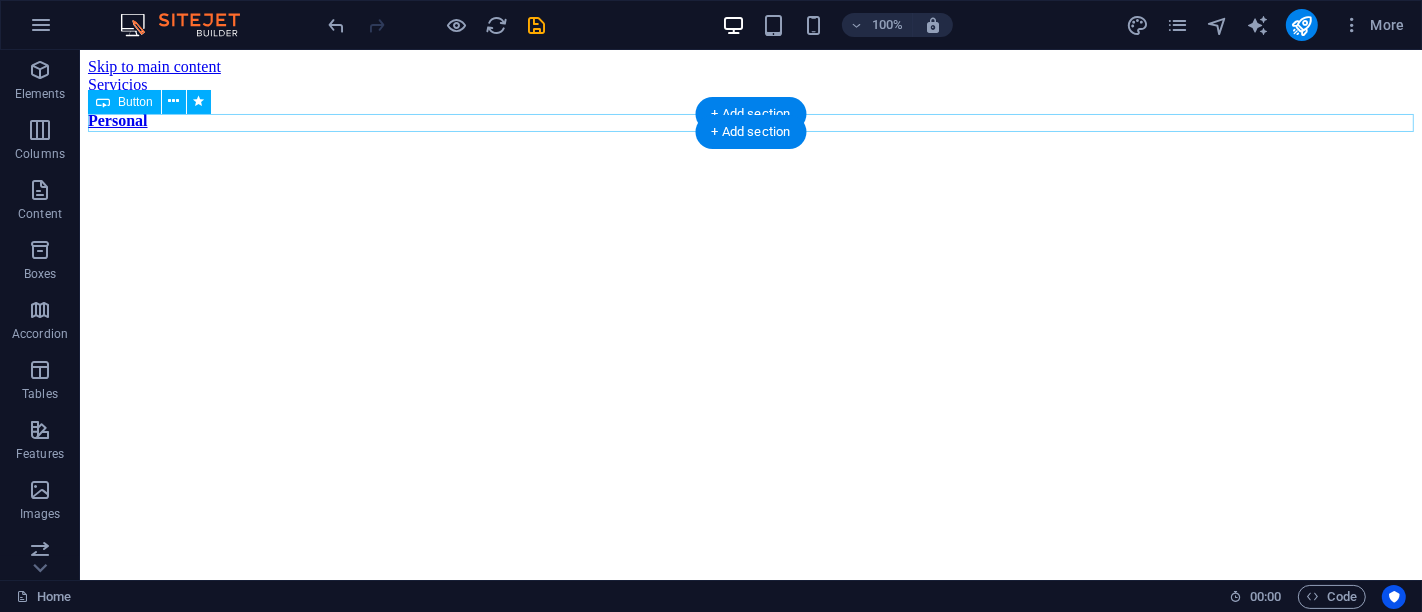 click on "Personal" at bounding box center (750, 121) 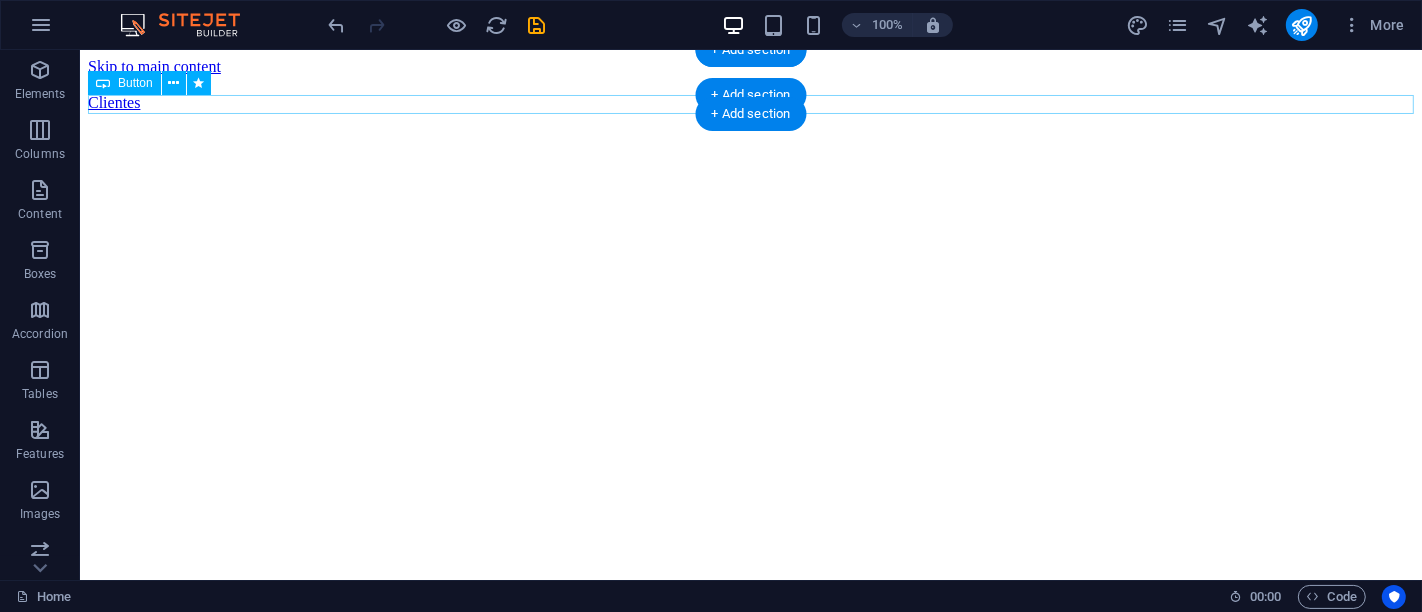 click on "Clientes" at bounding box center [750, 103] 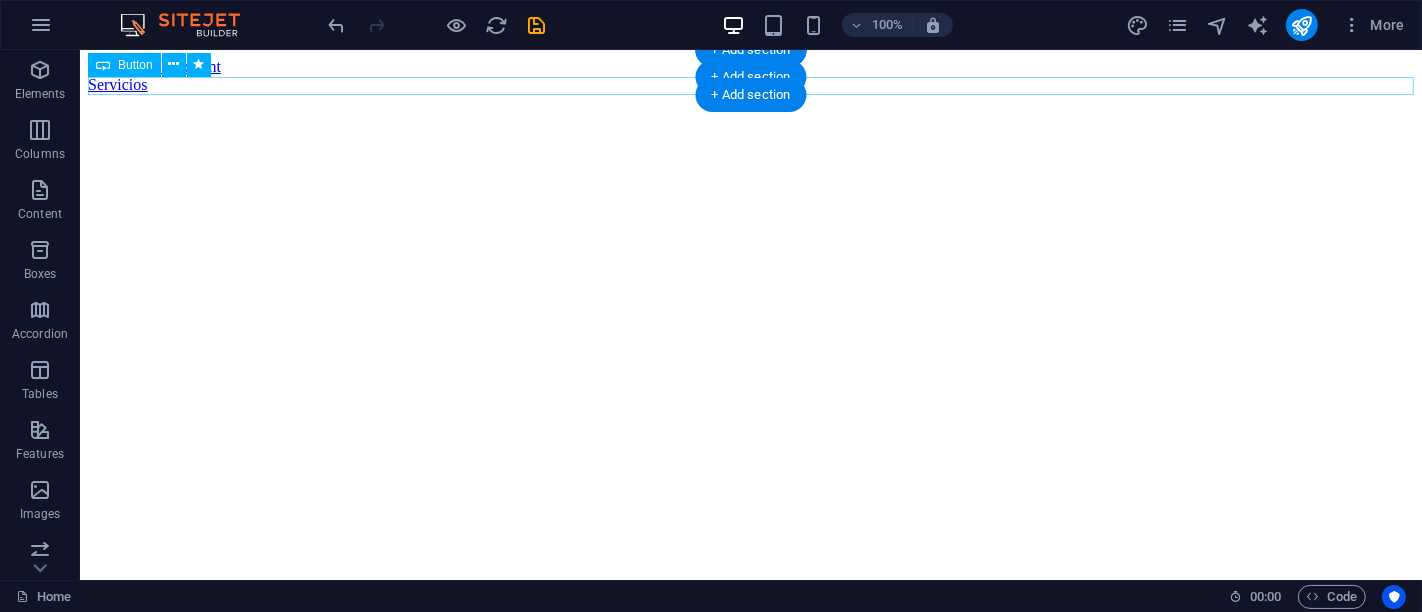 click on "Servicios" at bounding box center [750, 85] 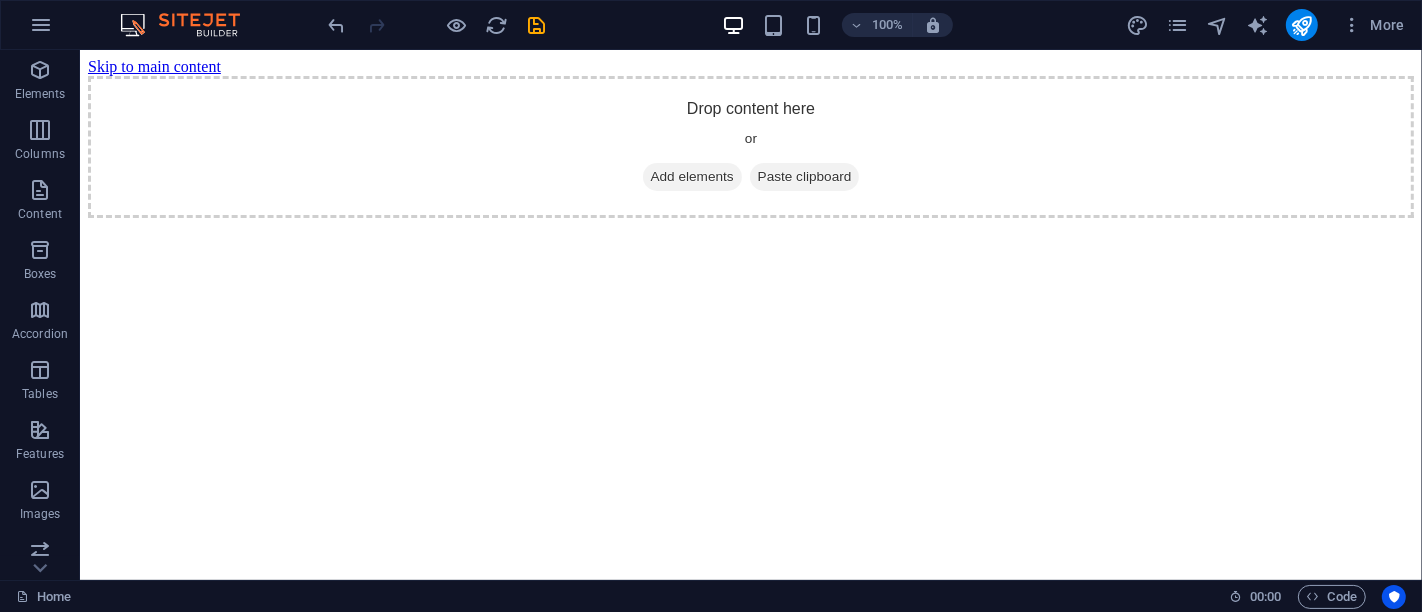click on "Skip to main content" at bounding box center [153, 66] 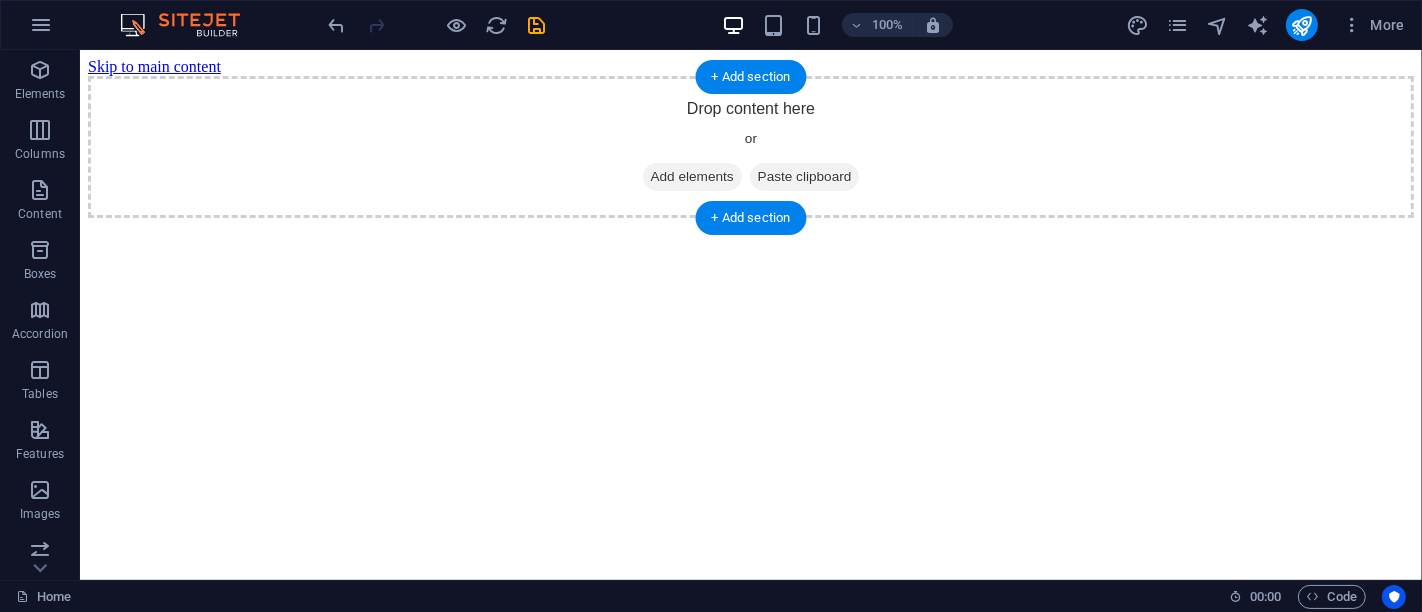 click on "Drop content here or  Add elements  Paste clipboard" at bounding box center (750, 147) 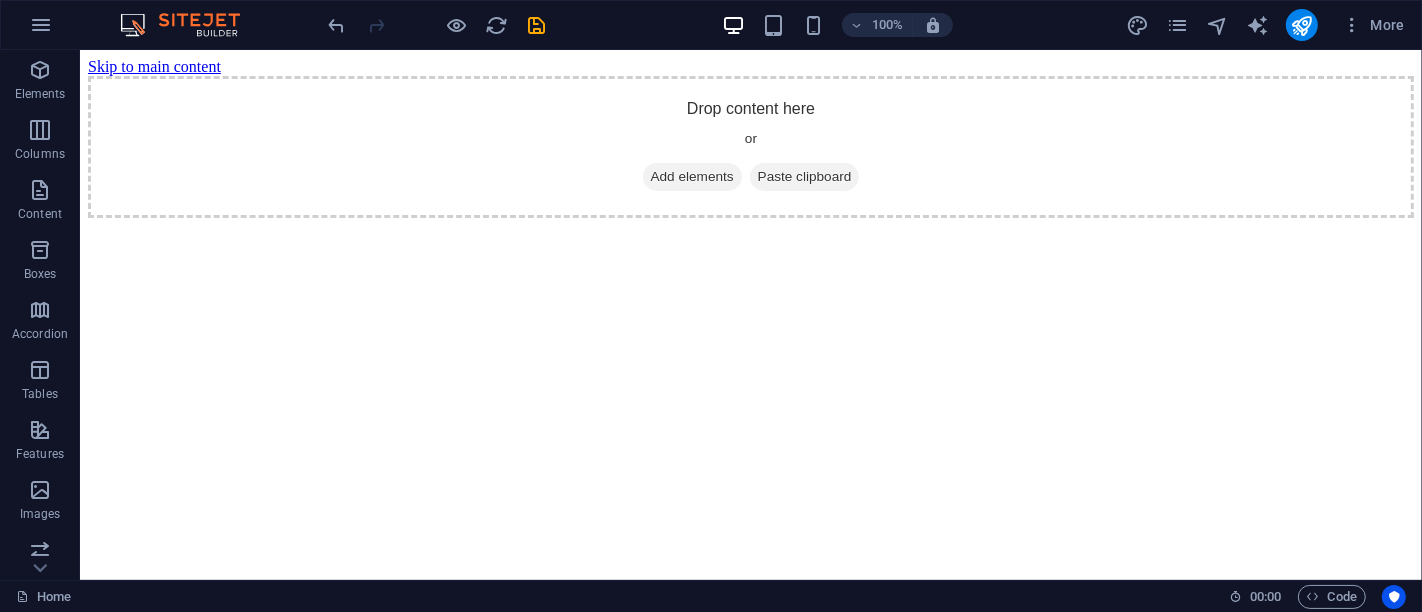 click on "Skip to main content" at bounding box center (153, 66) 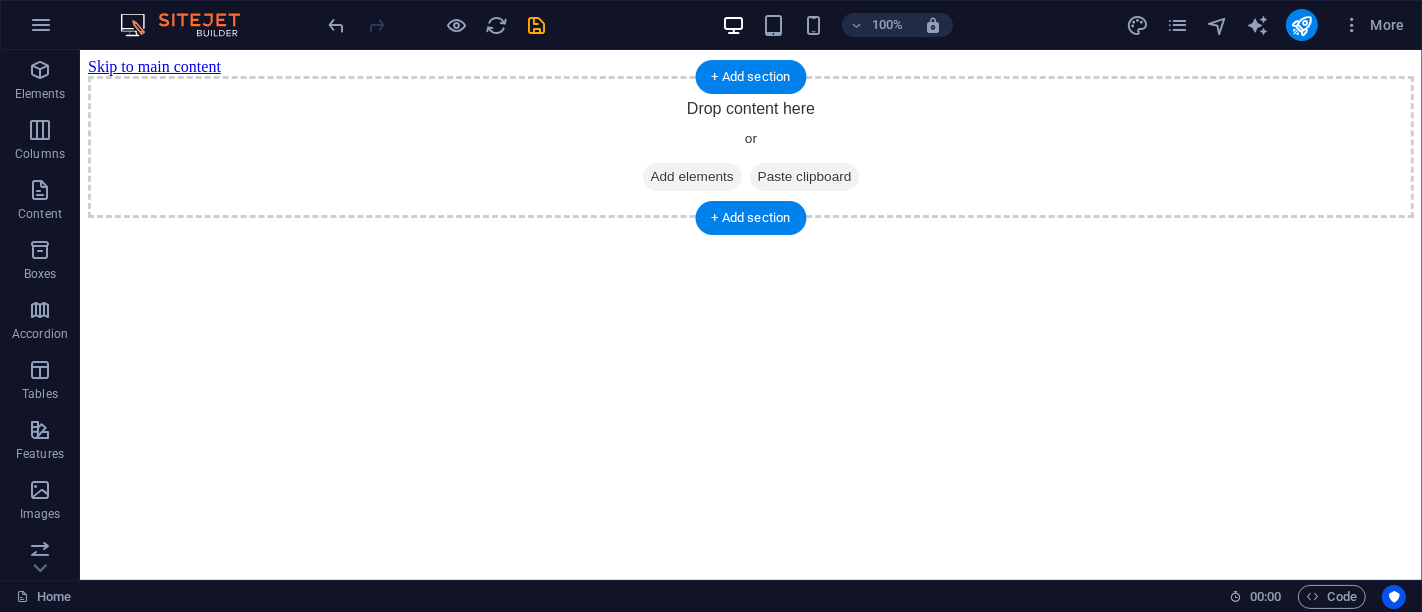 click on "Drop content here or  Add elements  Paste clipboard" at bounding box center (750, 147) 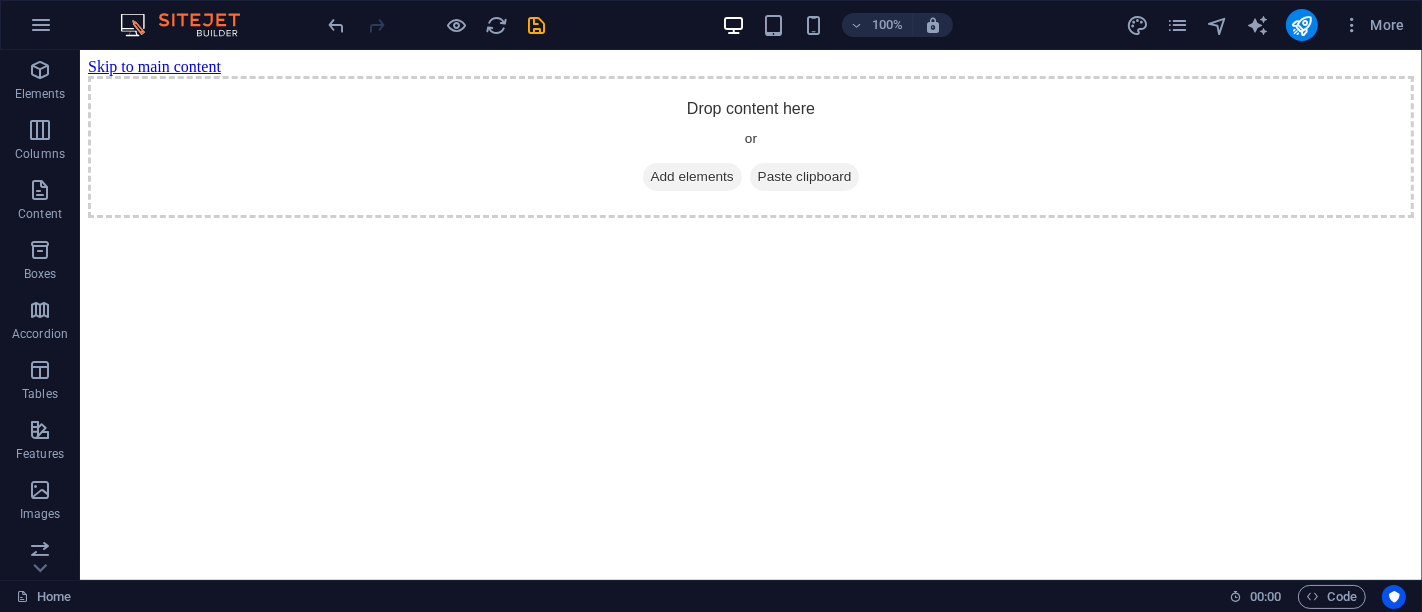 click on "Skip to main content
Drop content here or  Add elements  Paste clipboard" at bounding box center (750, 138) 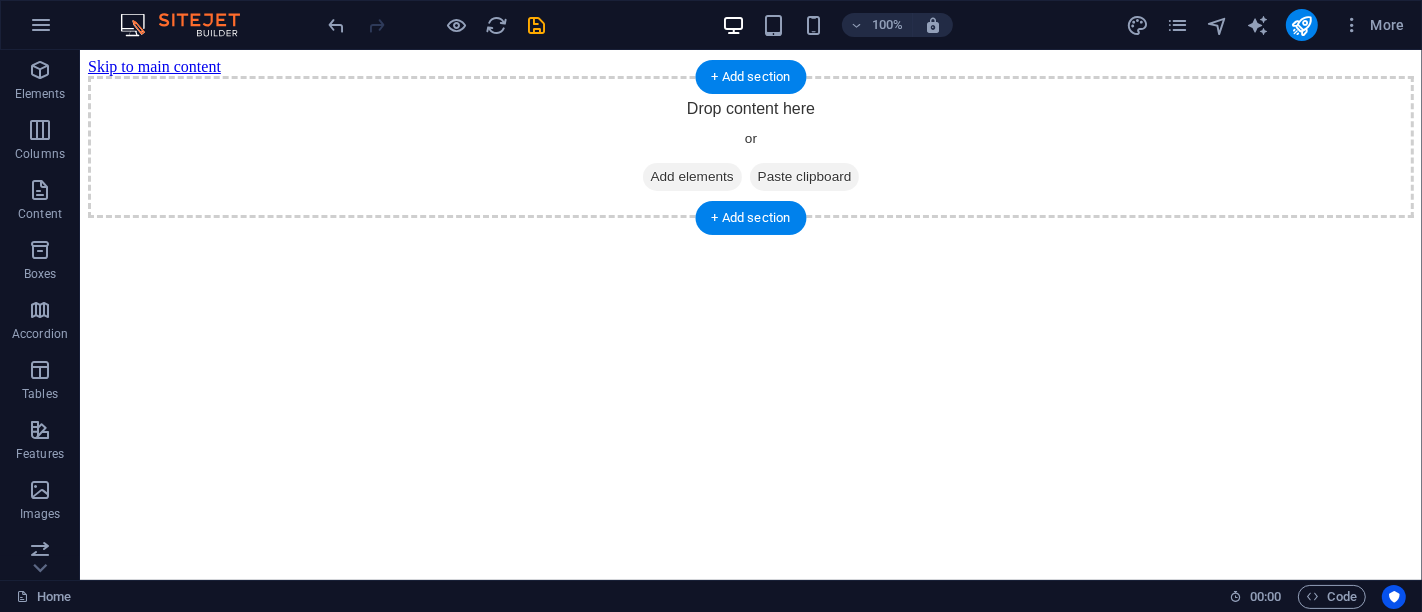 click on "Drop content here or  Add elements  Paste clipboard" at bounding box center [750, 147] 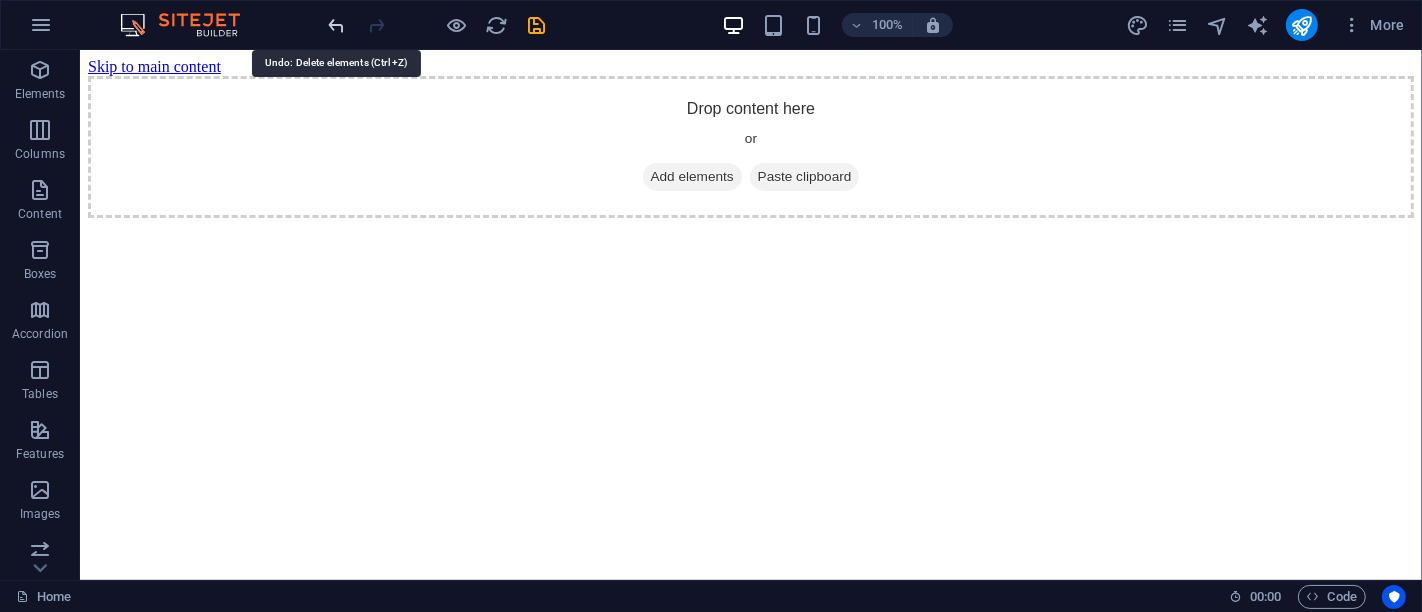click at bounding box center (337, 25) 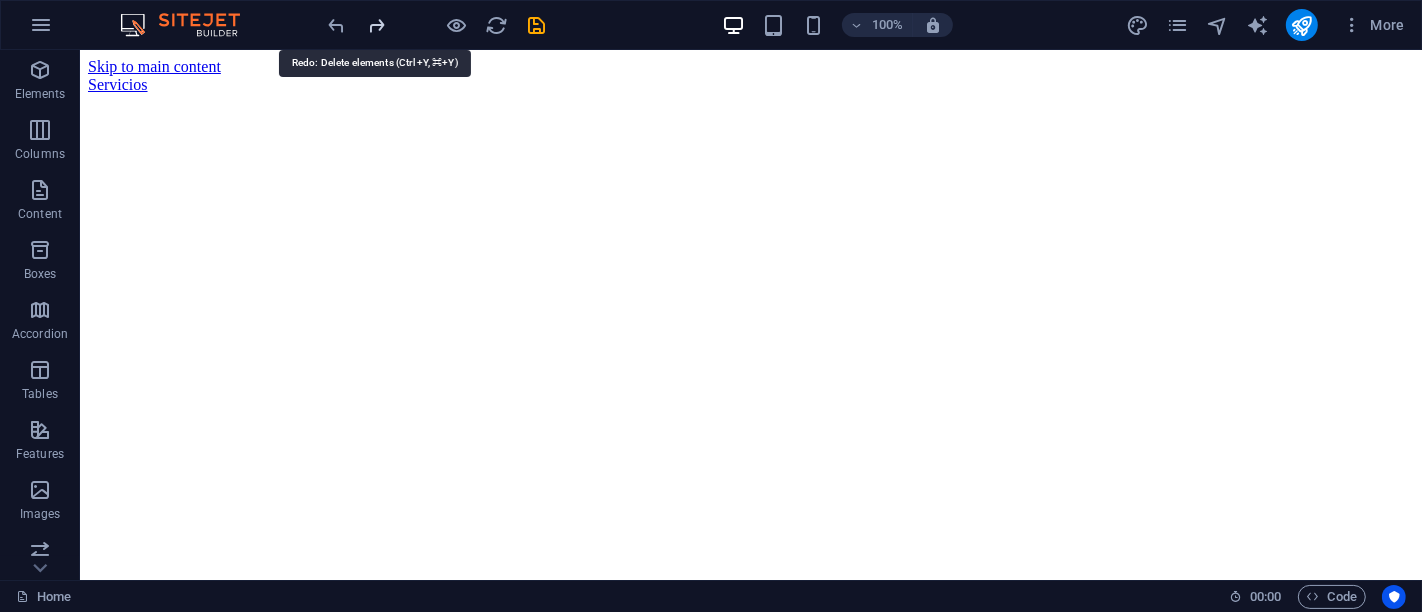 click at bounding box center [377, 25] 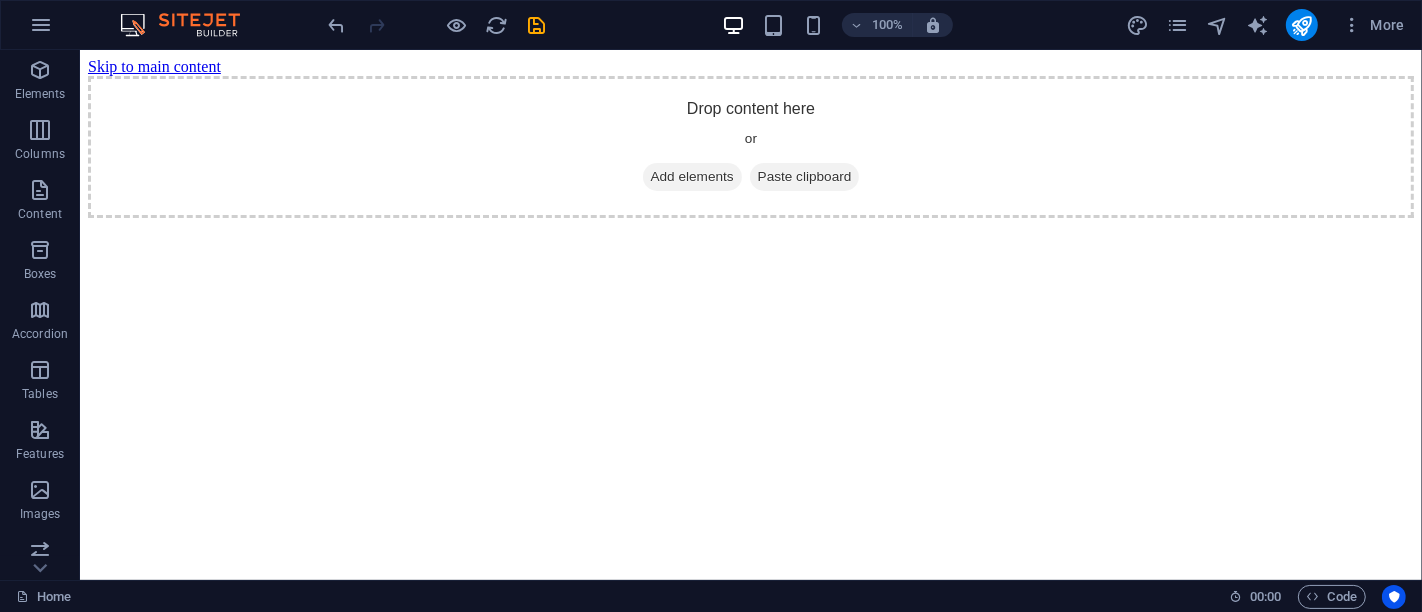 click at bounding box center [437, 25] 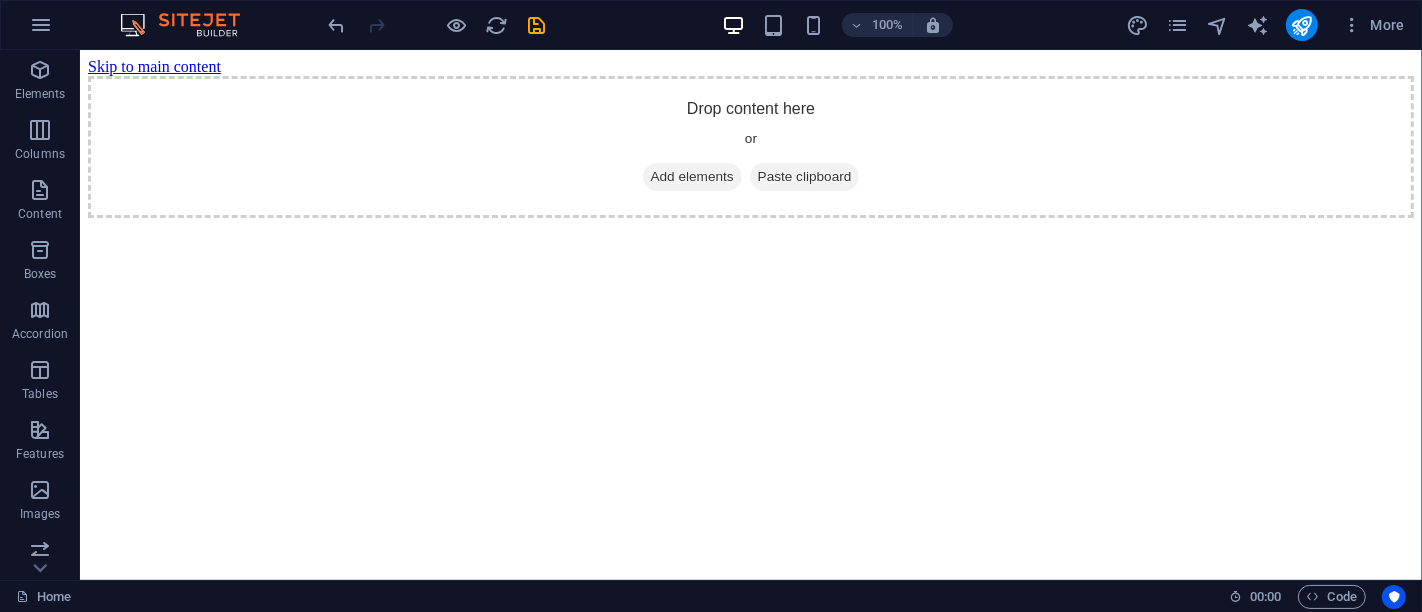 click at bounding box center (437, 25) 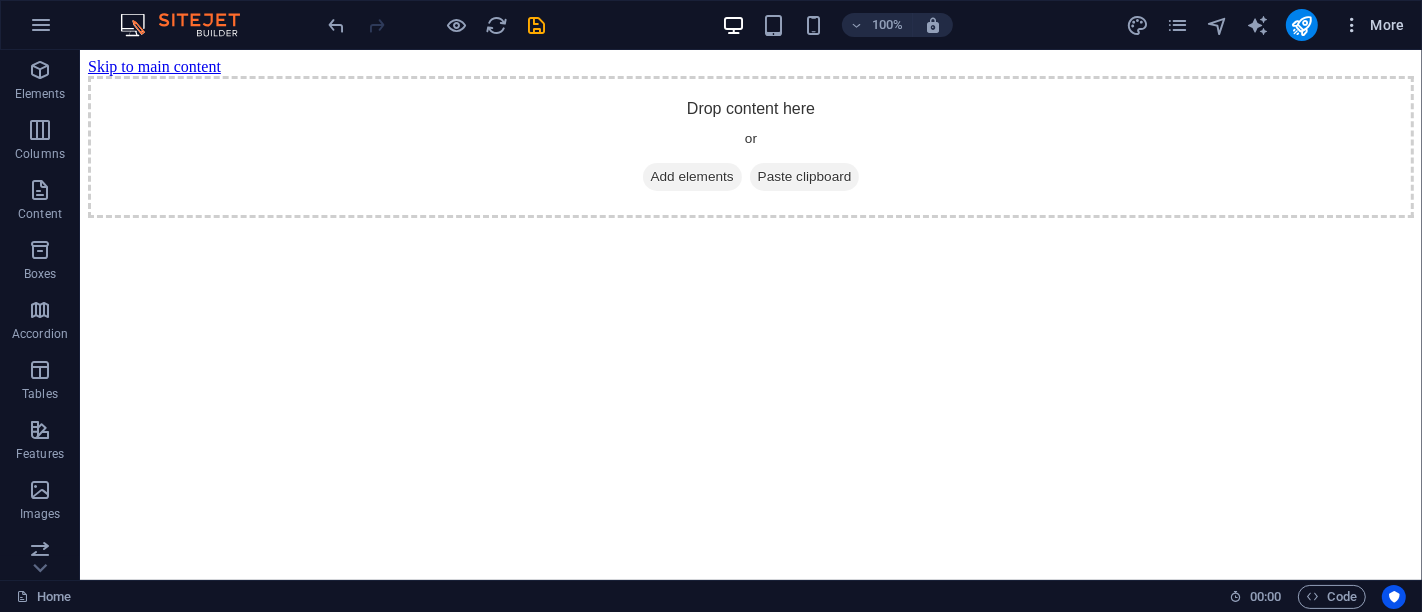 click on "More" at bounding box center (1373, 25) 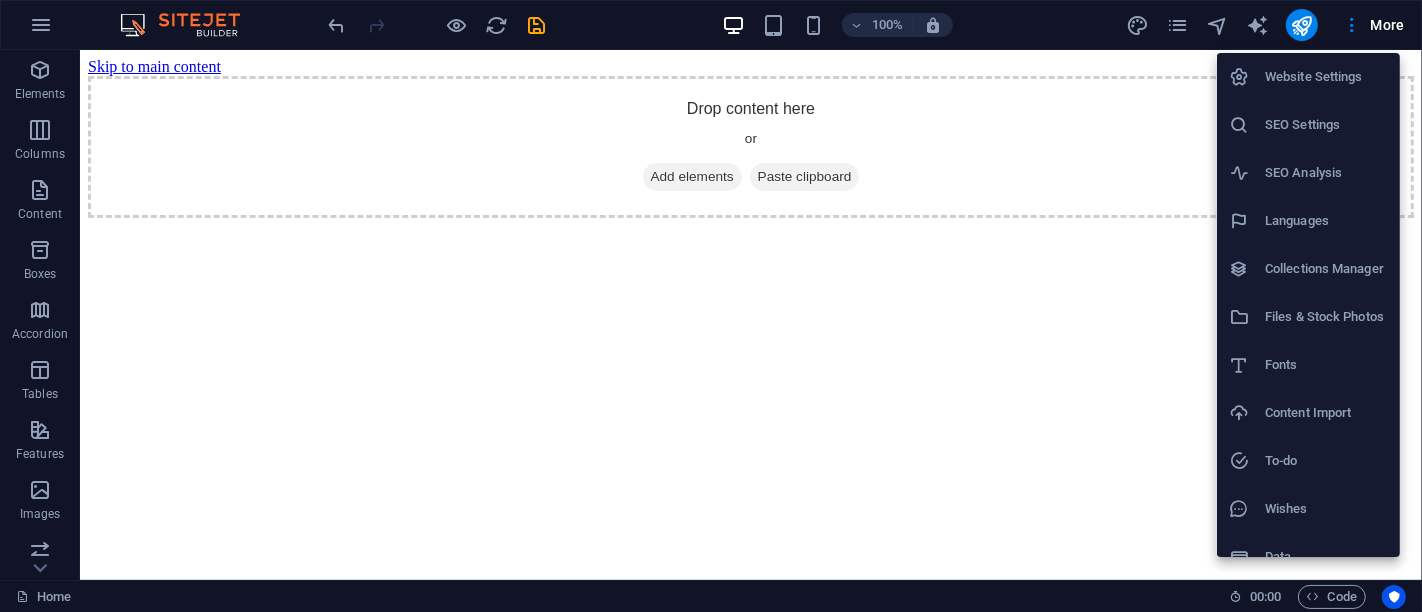 click at bounding box center (711, 306) 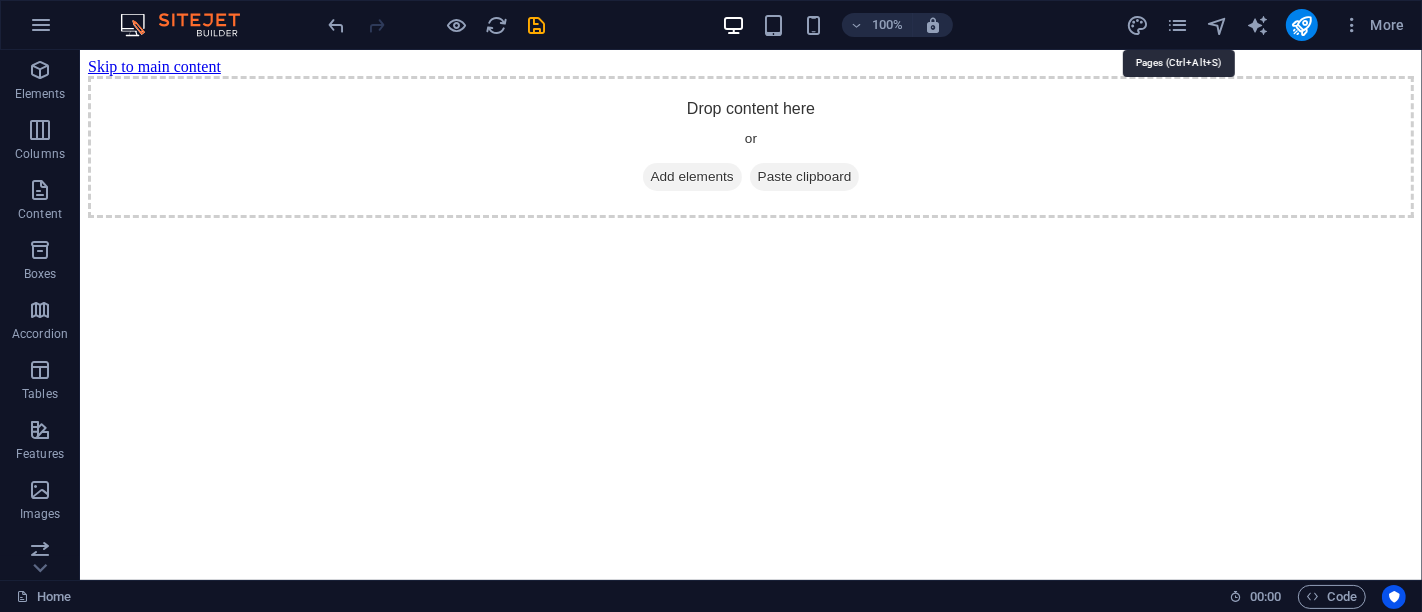 click at bounding box center [1177, 25] 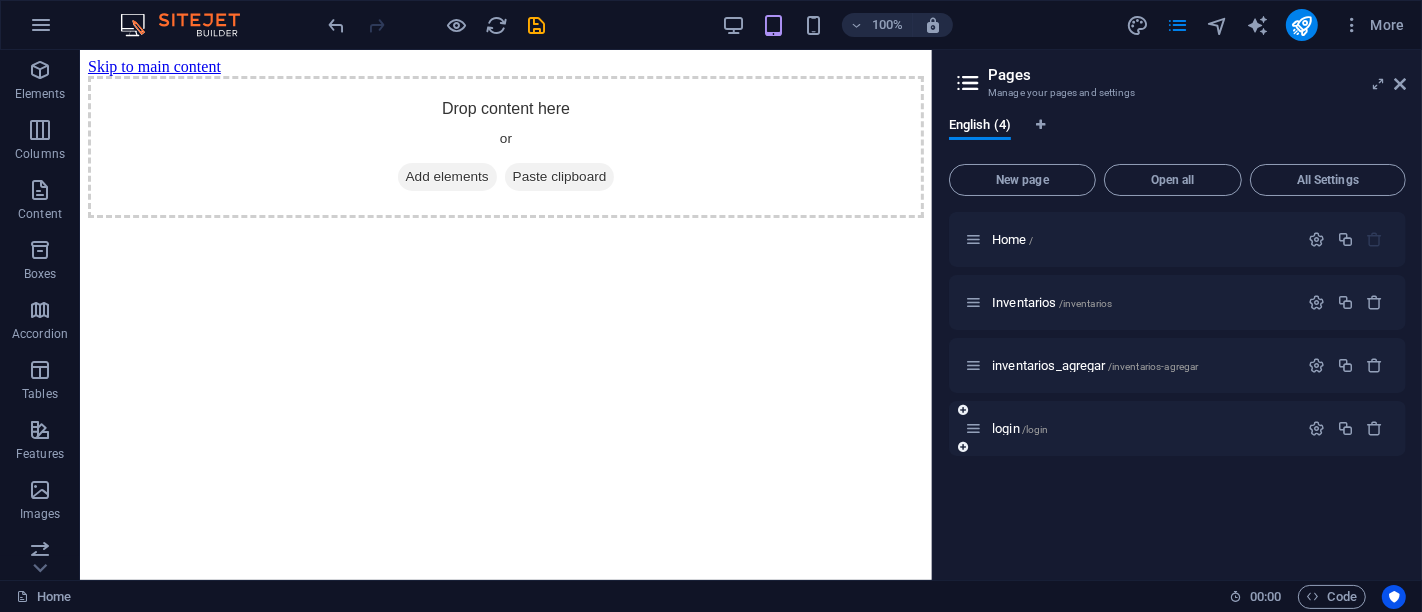 click at bounding box center [973, 428] 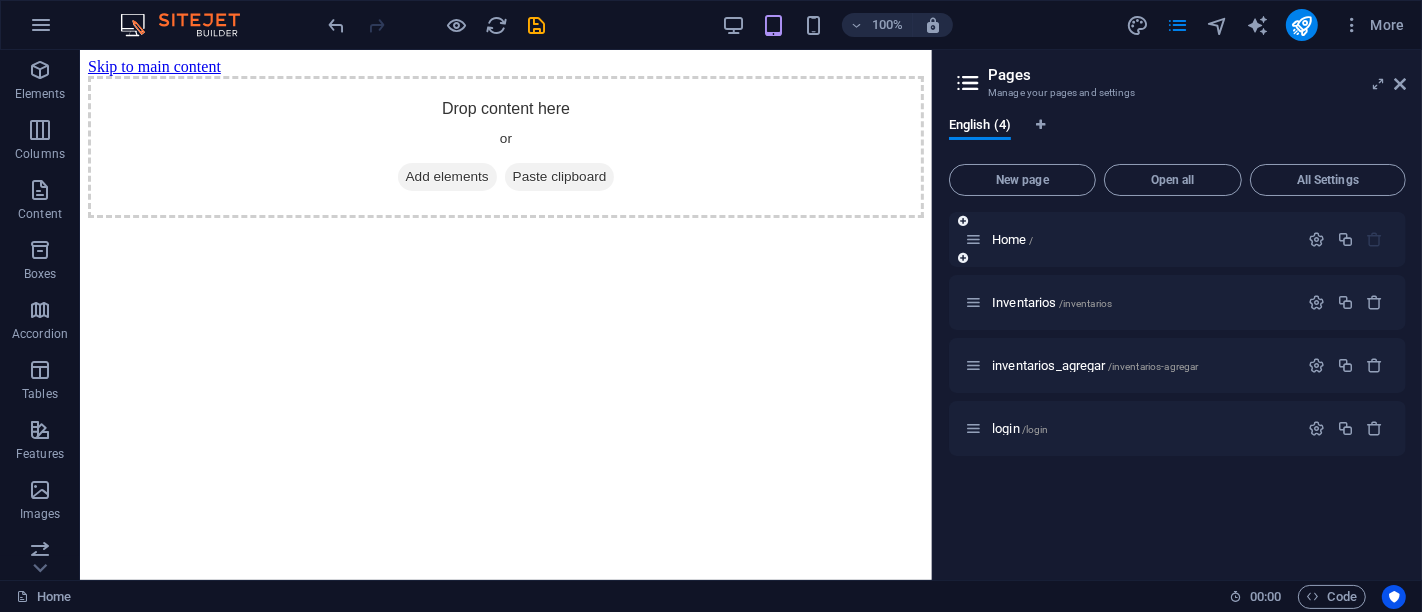 click at bounding box center (1375, 239) 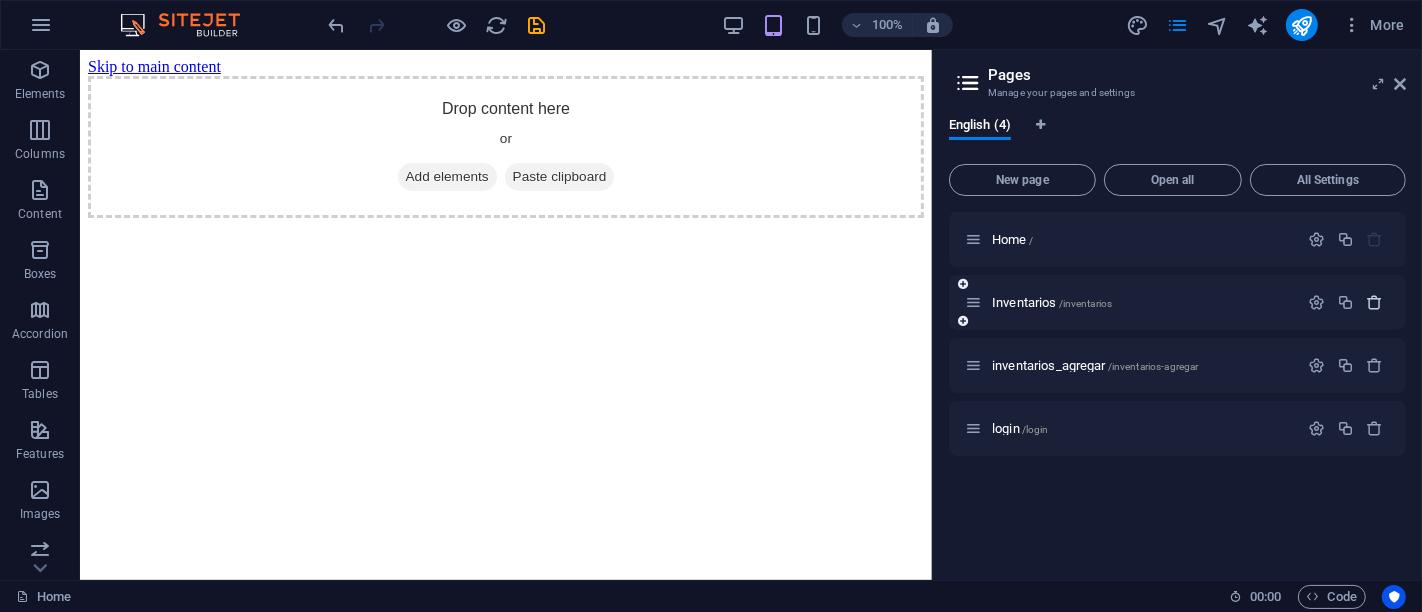 click at bounding box center (1375, 302) 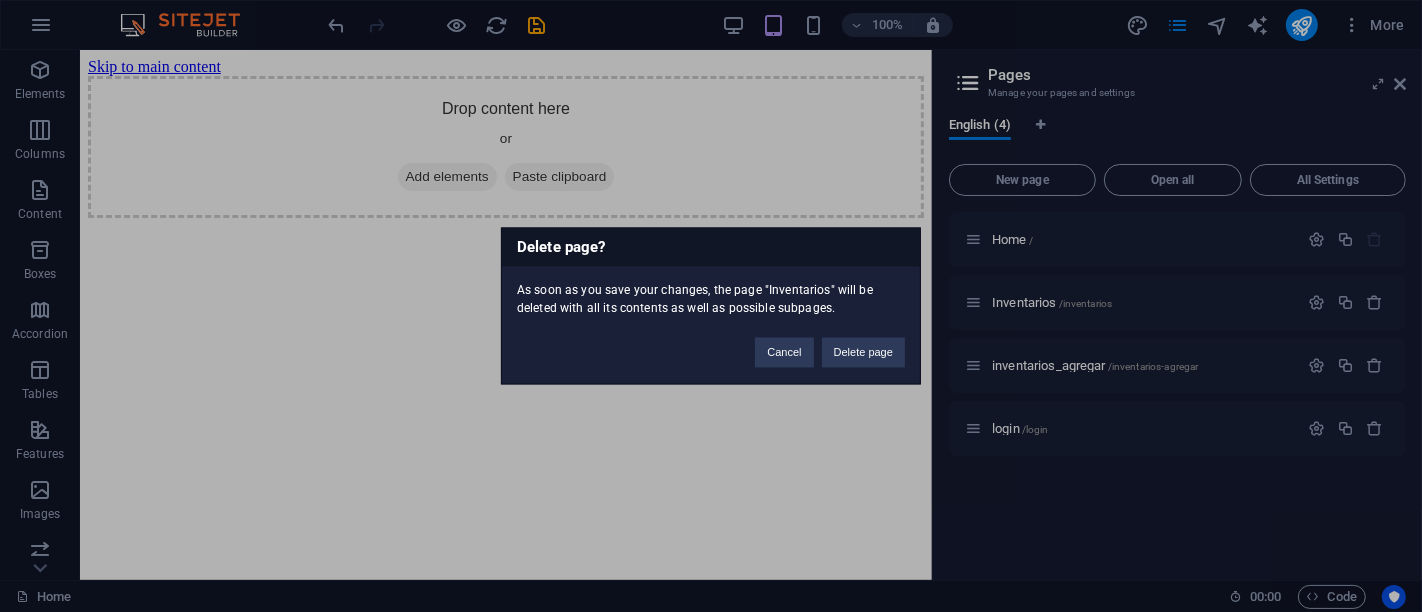 click on "Delete page" at bounding box center [863, 353] 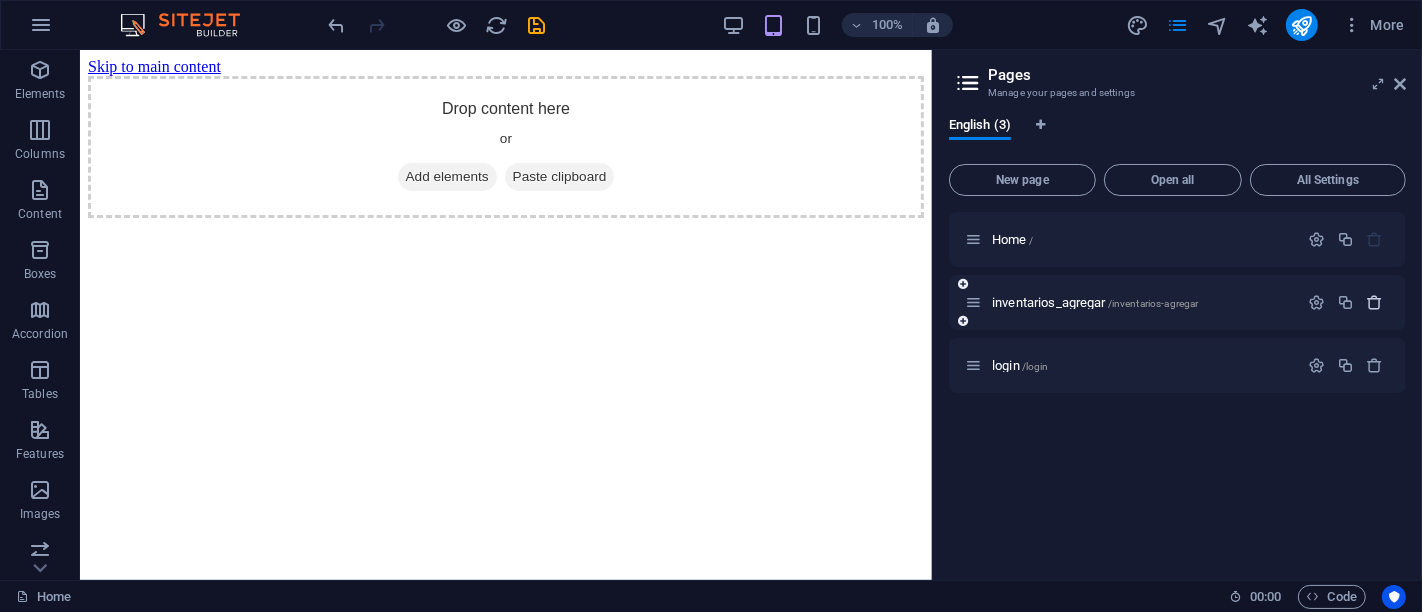 click at bounding box center (1375, 302) 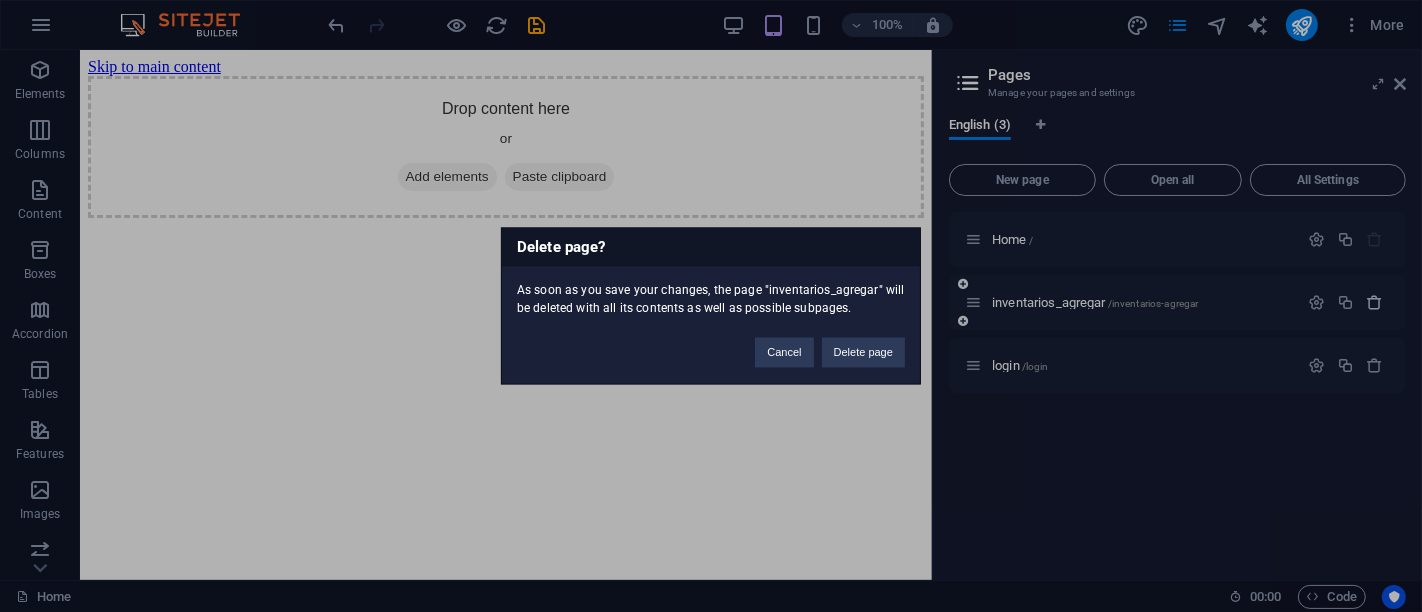 click on "Delete page" at bounding box center (863, 353) 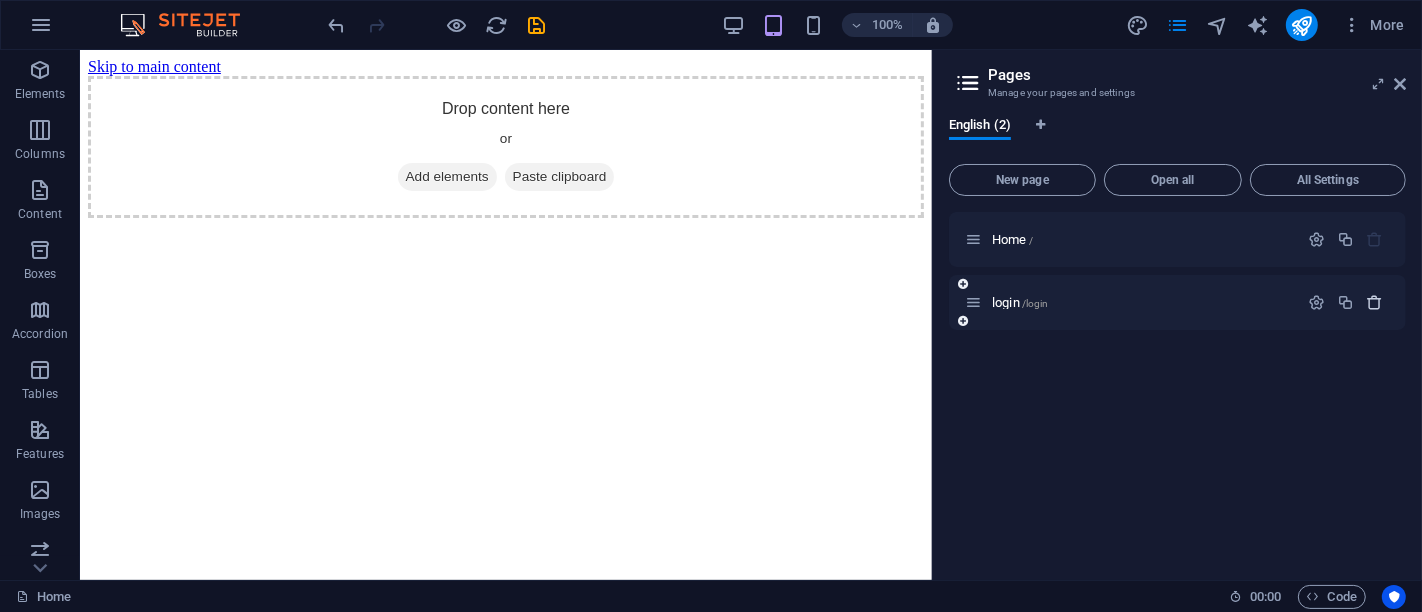click at bounding box center (1375, 302) 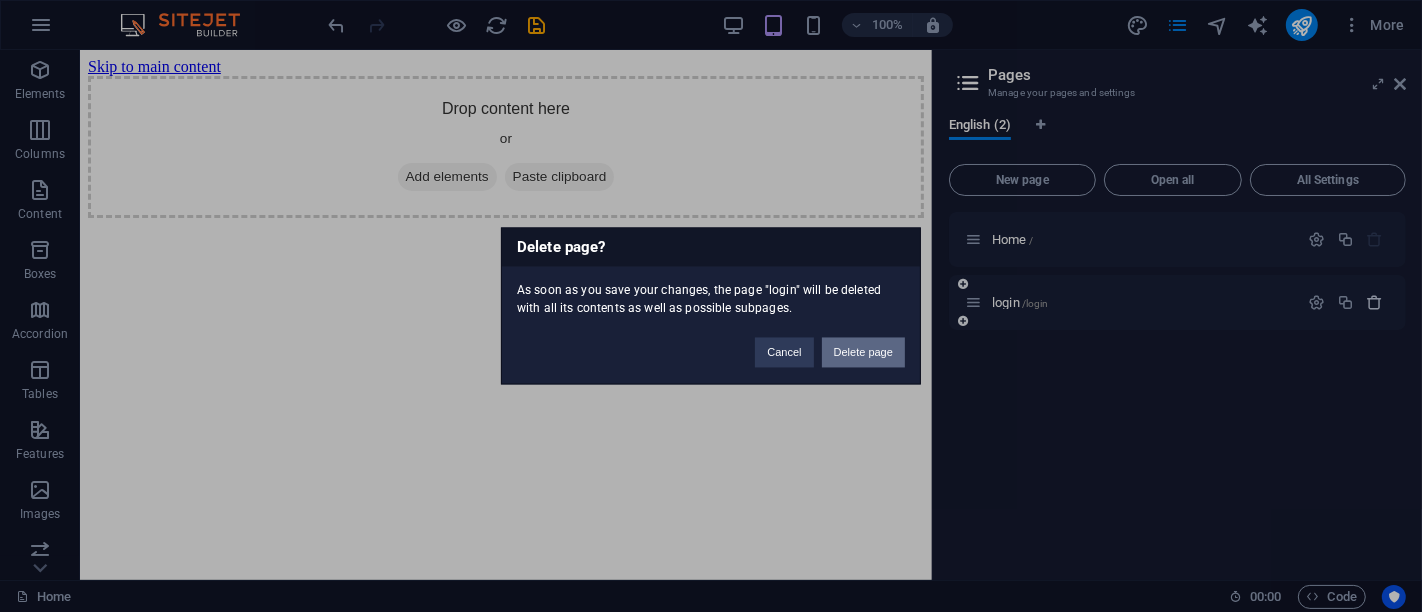 click on "Delete page" at bounding box center (863, 353) 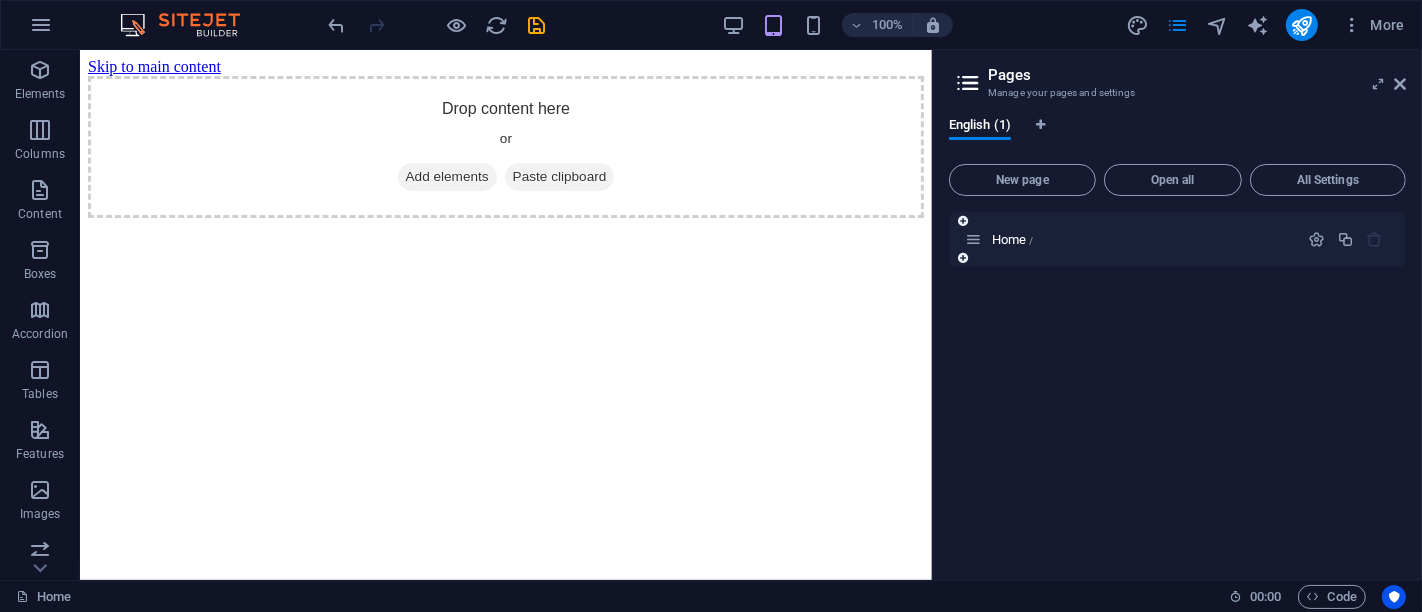 click on "Home /" at bounding box center [1131, 239] 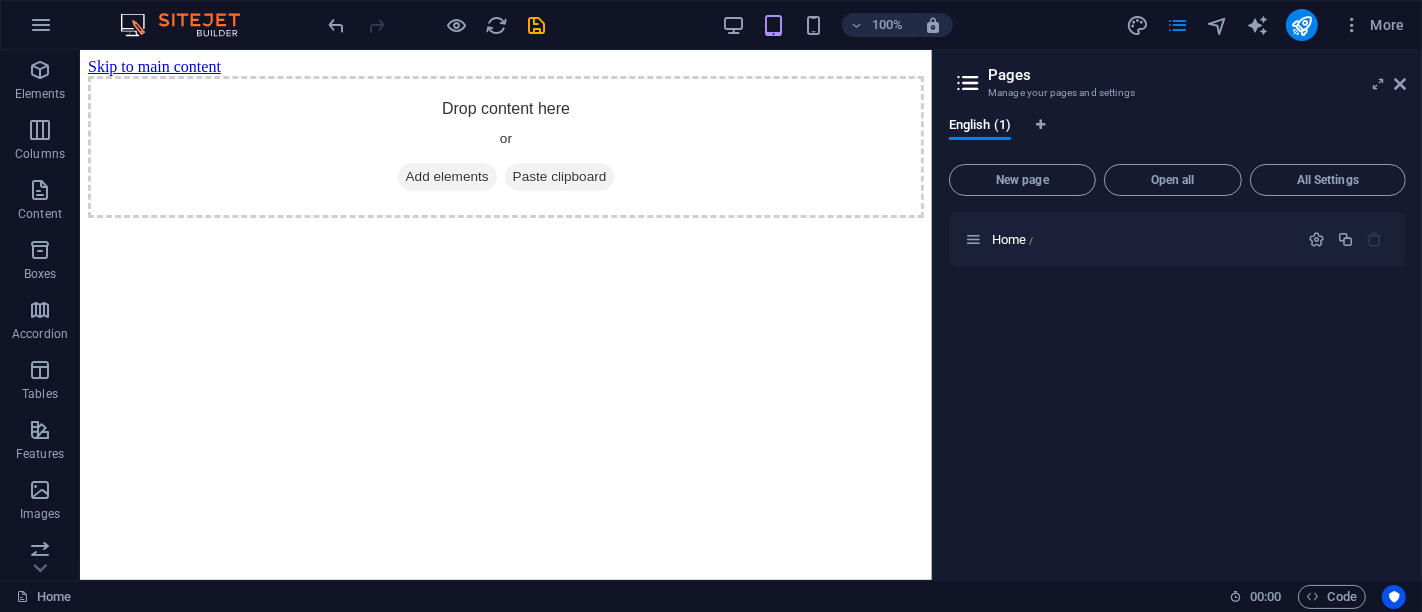 drag, startPoint x: 982, startPoint y: 242, endPoint x: 1074, endPoint y: 285, distance: 101.55294 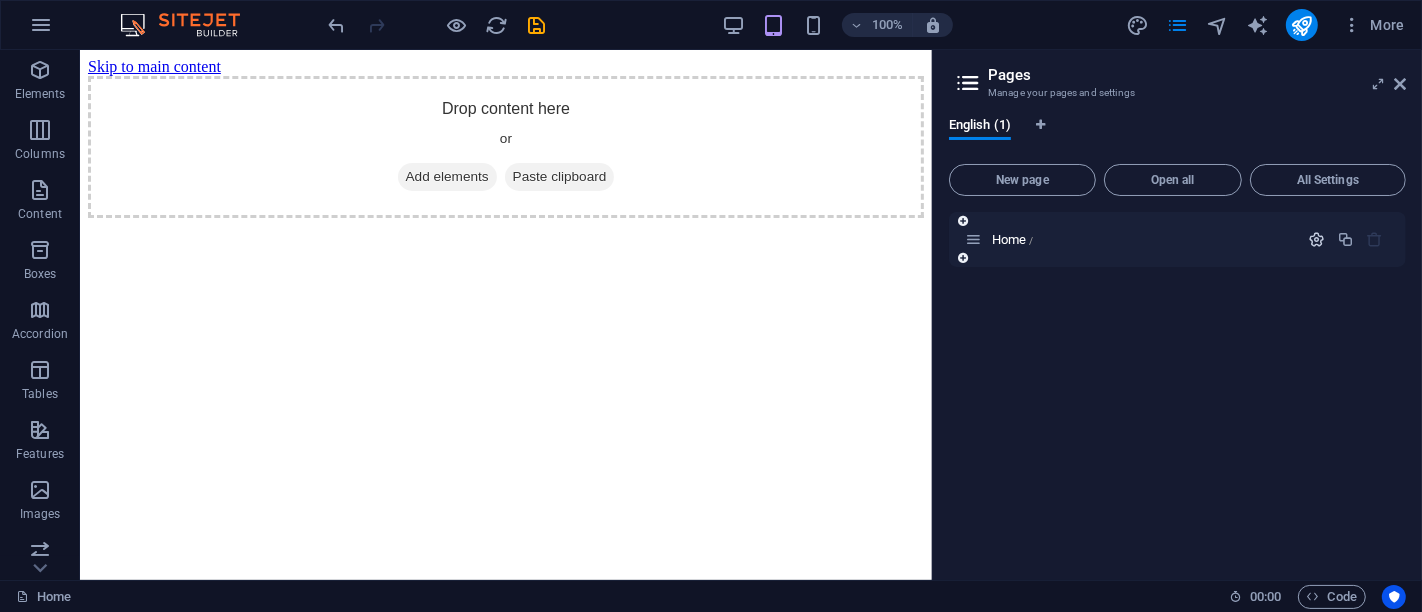 click at bounding box center (1316, 239) 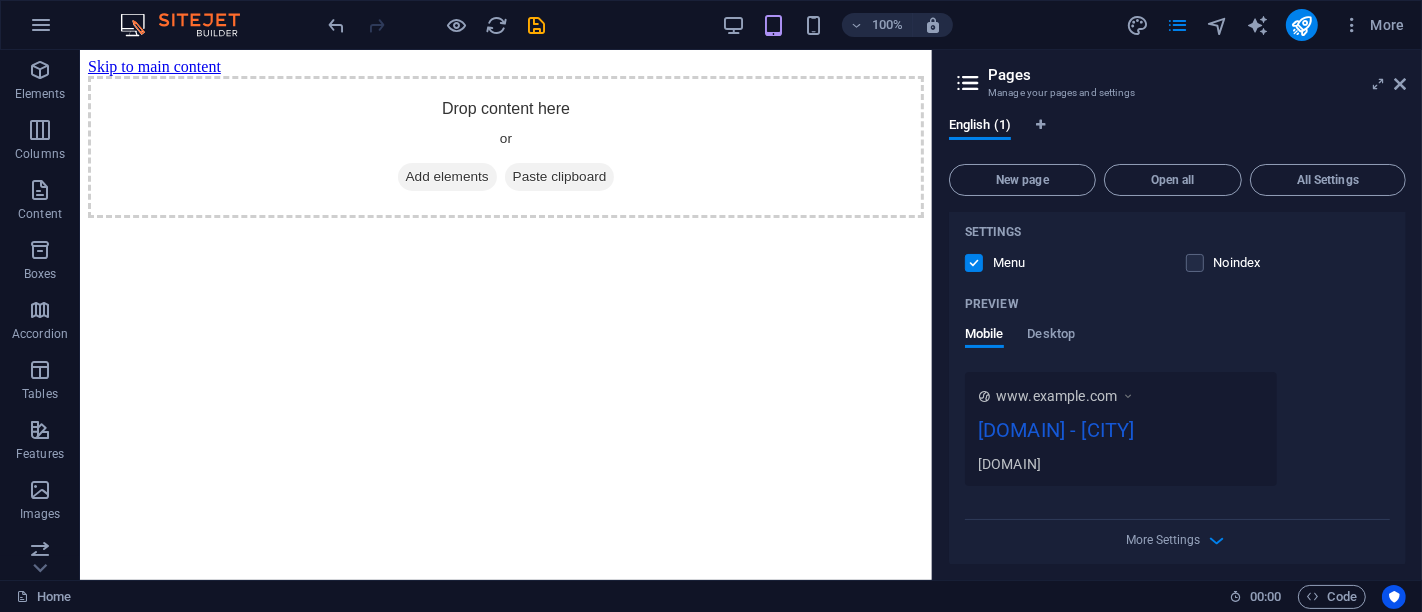 scroll, scrollTop: 454, scrollLeft: 0, axis: vertical 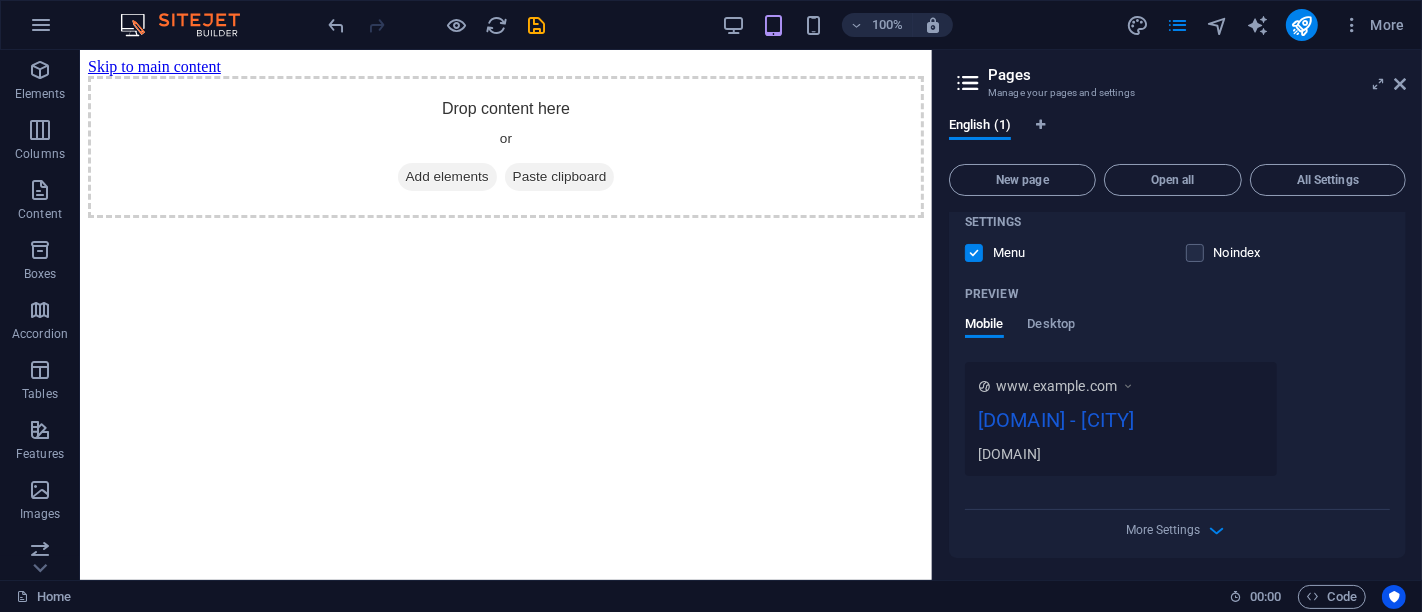 click on "[DOMAIN] - [CITY]" at bounding box center (1121, 424) 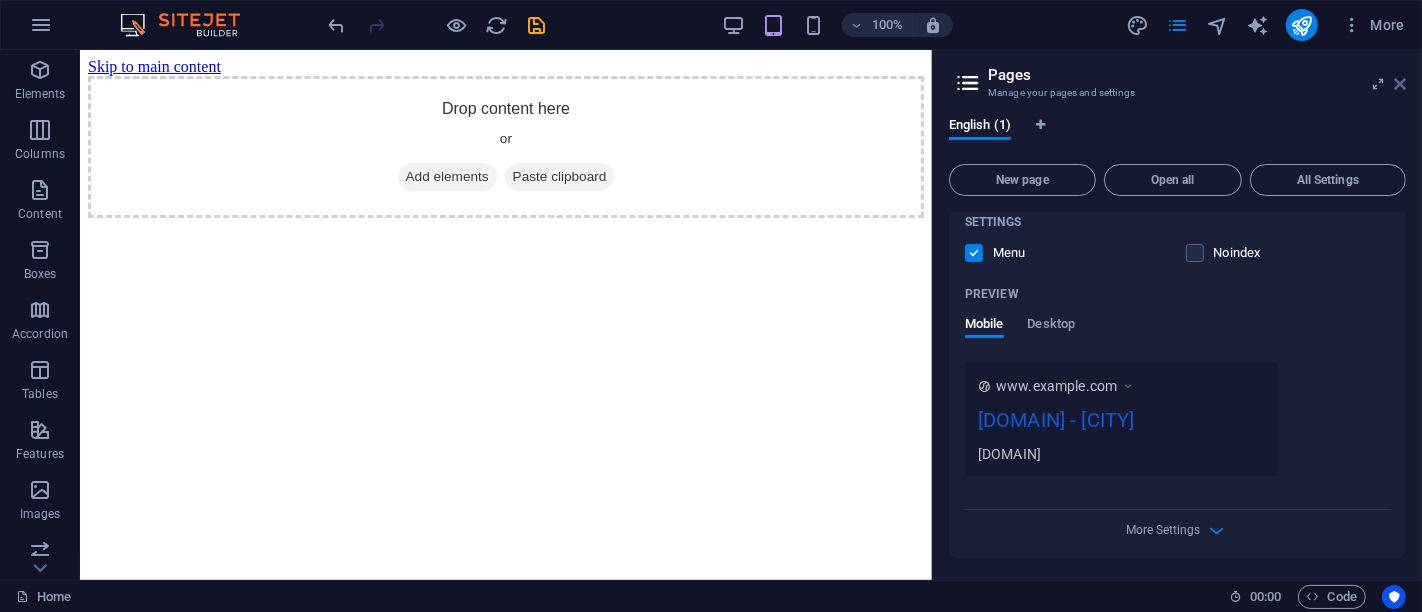 click at bounding box center [1400, 84] 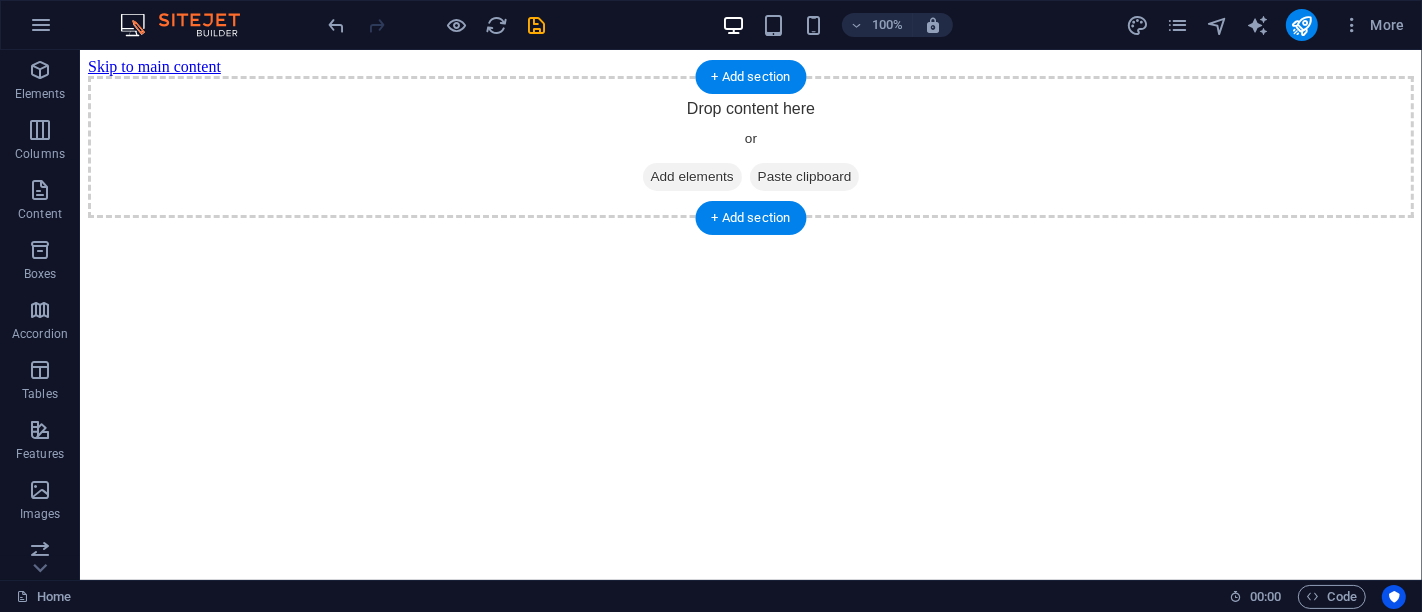 click on "Drop content here or  Add elements  Paste clipboard" at bounding box center (750, 147) 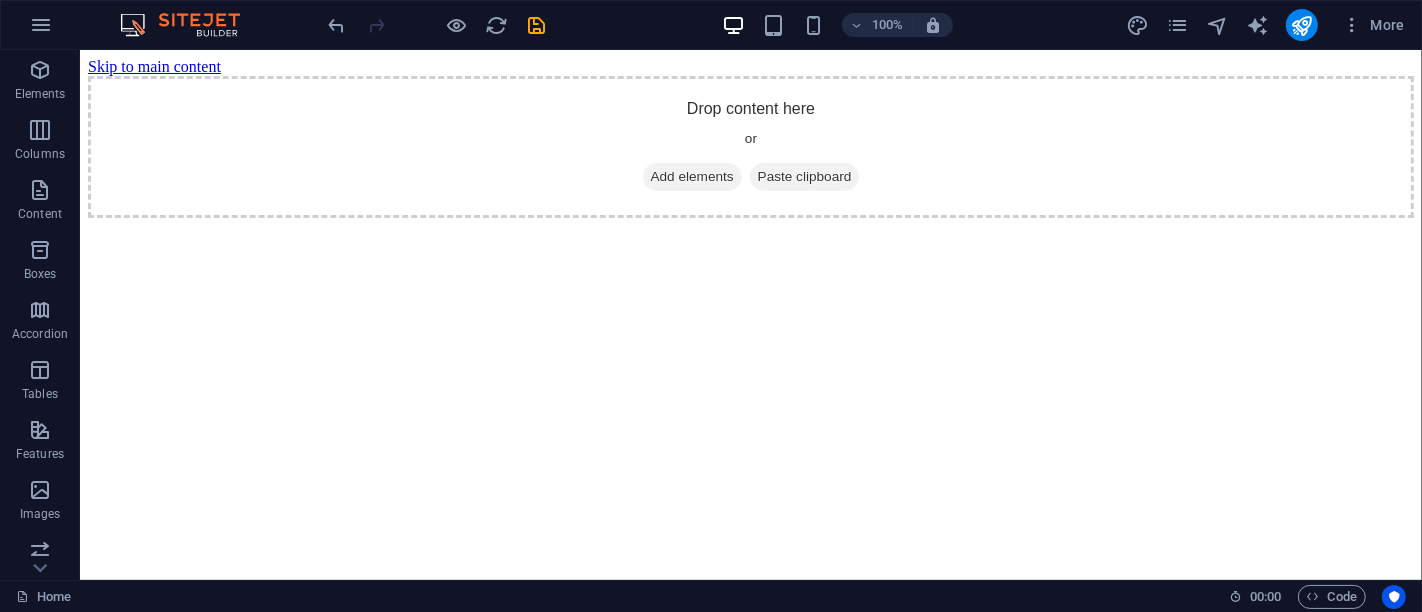 click on "Skip to main content" at bounding box center (153, 66) 